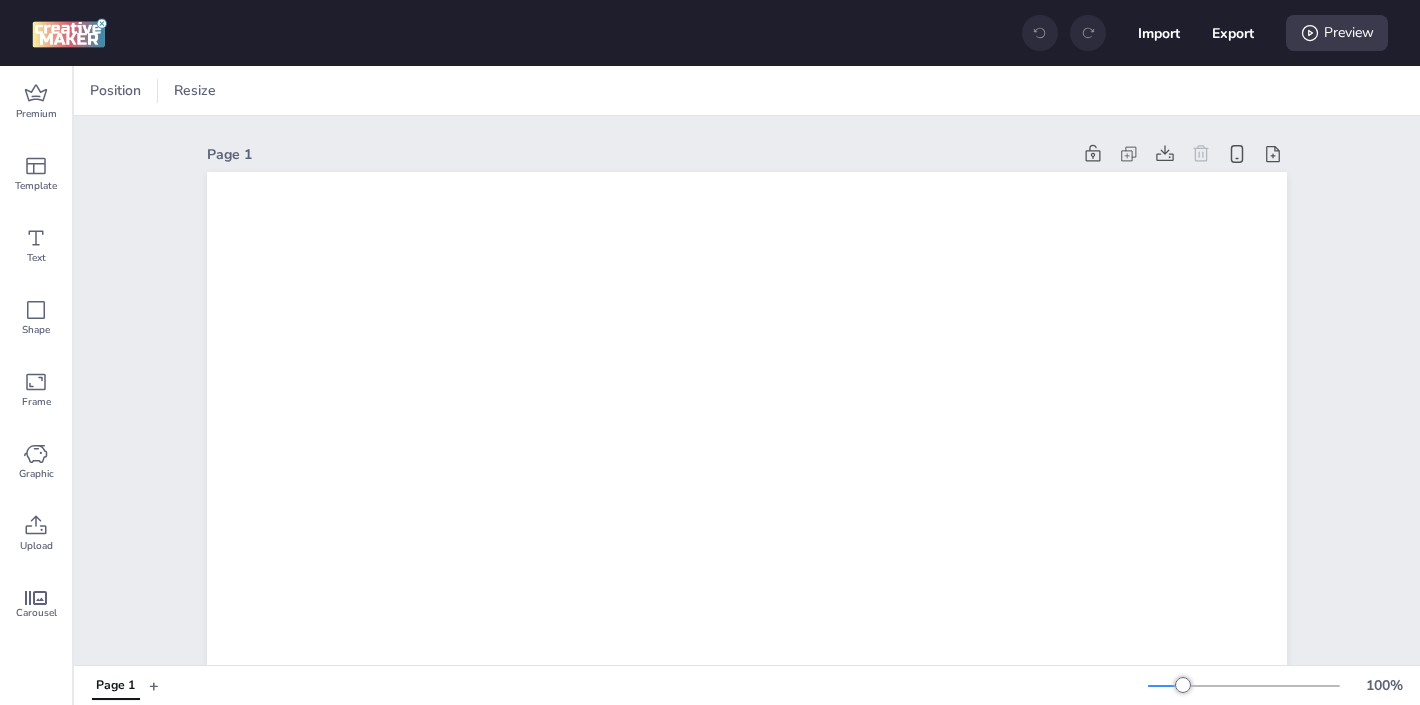 scroll, scrollTop: 0, scrollLeft: 0, axis: both 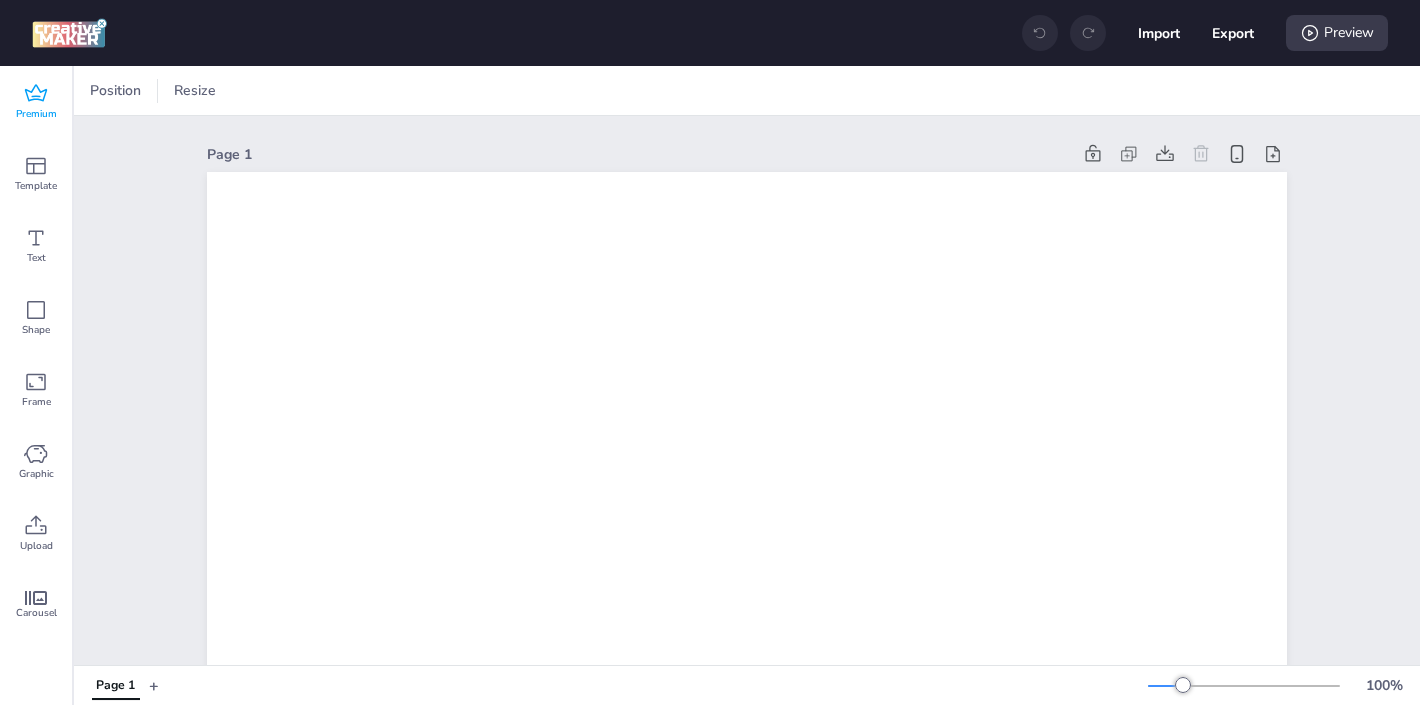 click 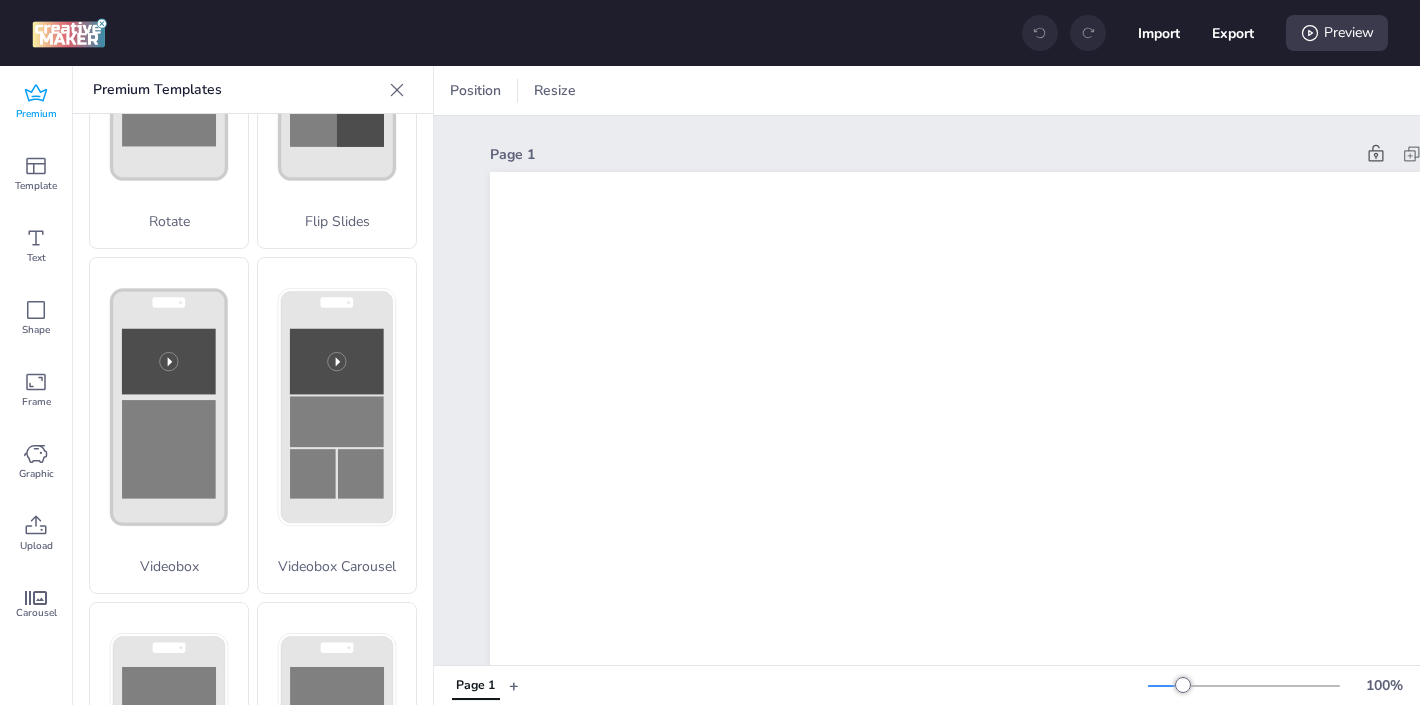 scroll, scrollTop: 575, scrollLeft: 0, axis: vertical 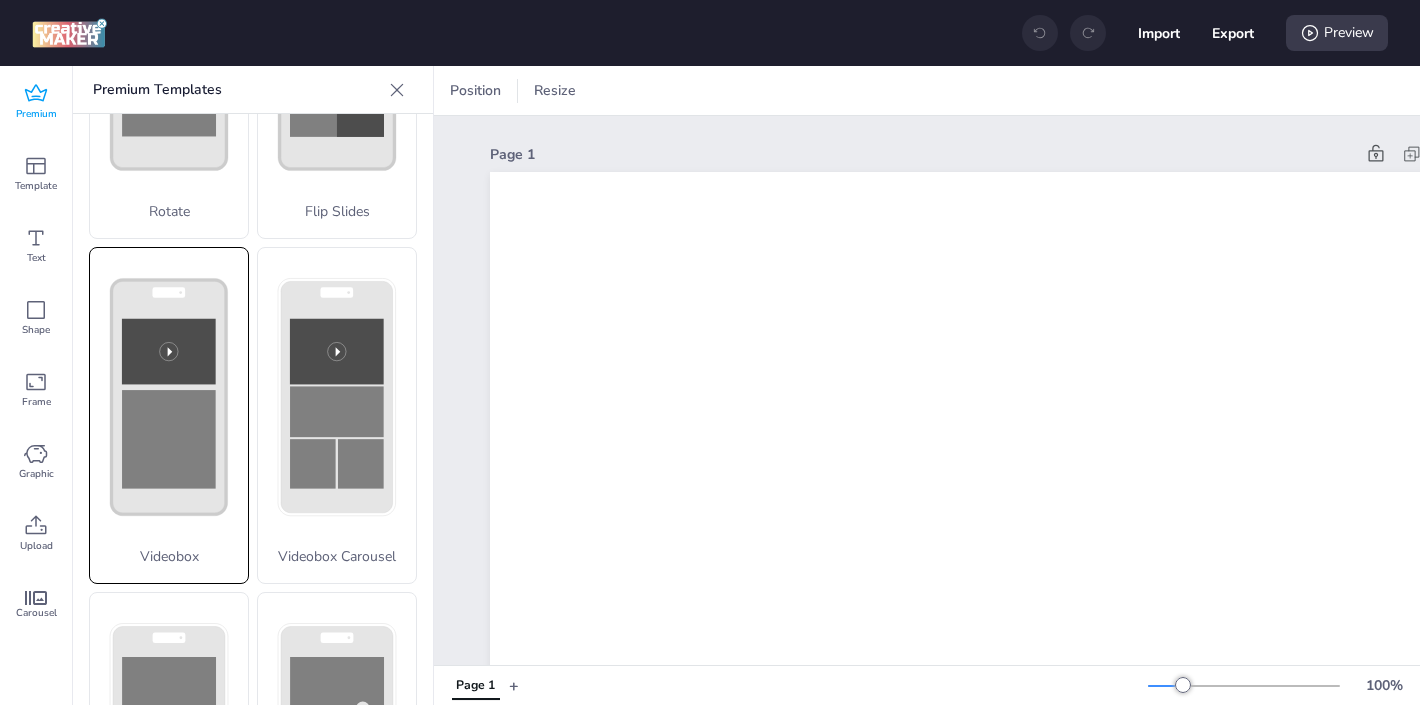 click 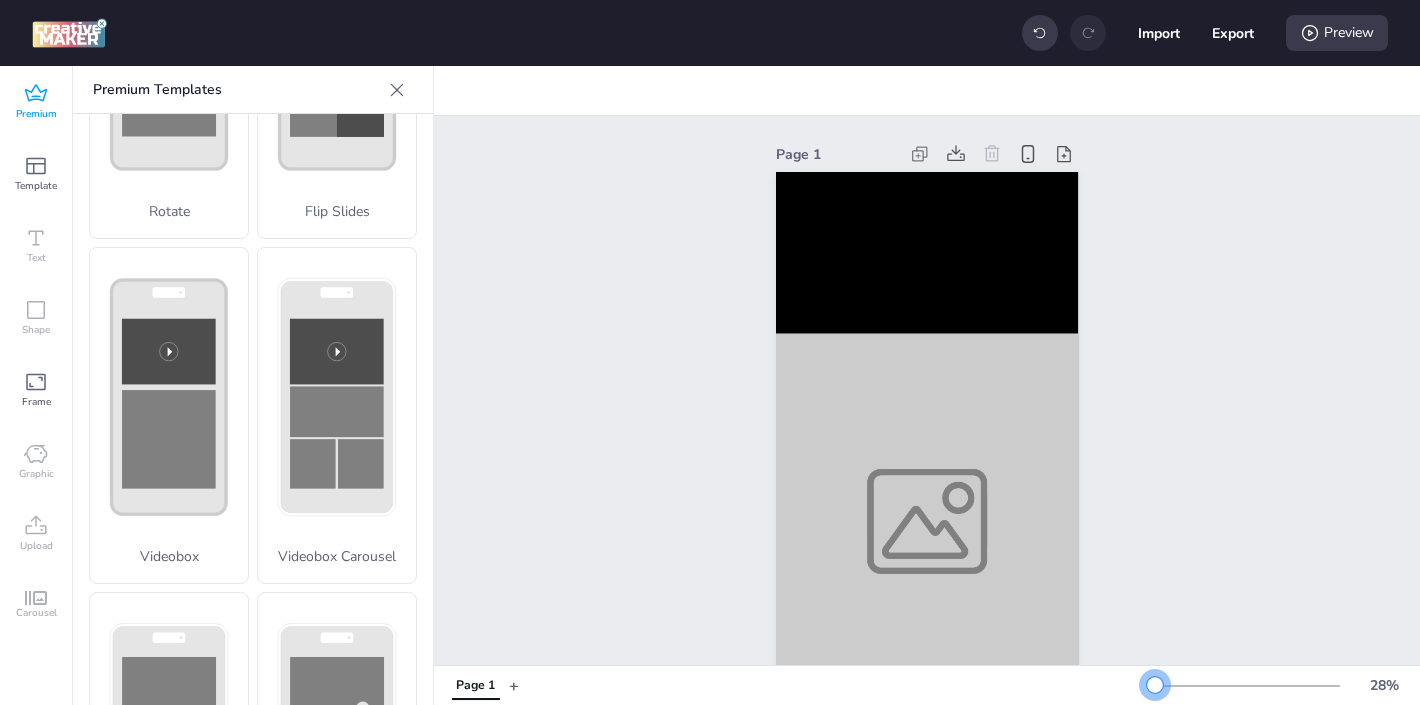 drag, startPoint x: 1185, startPoint y: 684, endPoint x: 1155, endPoint y: 684, distance: 30 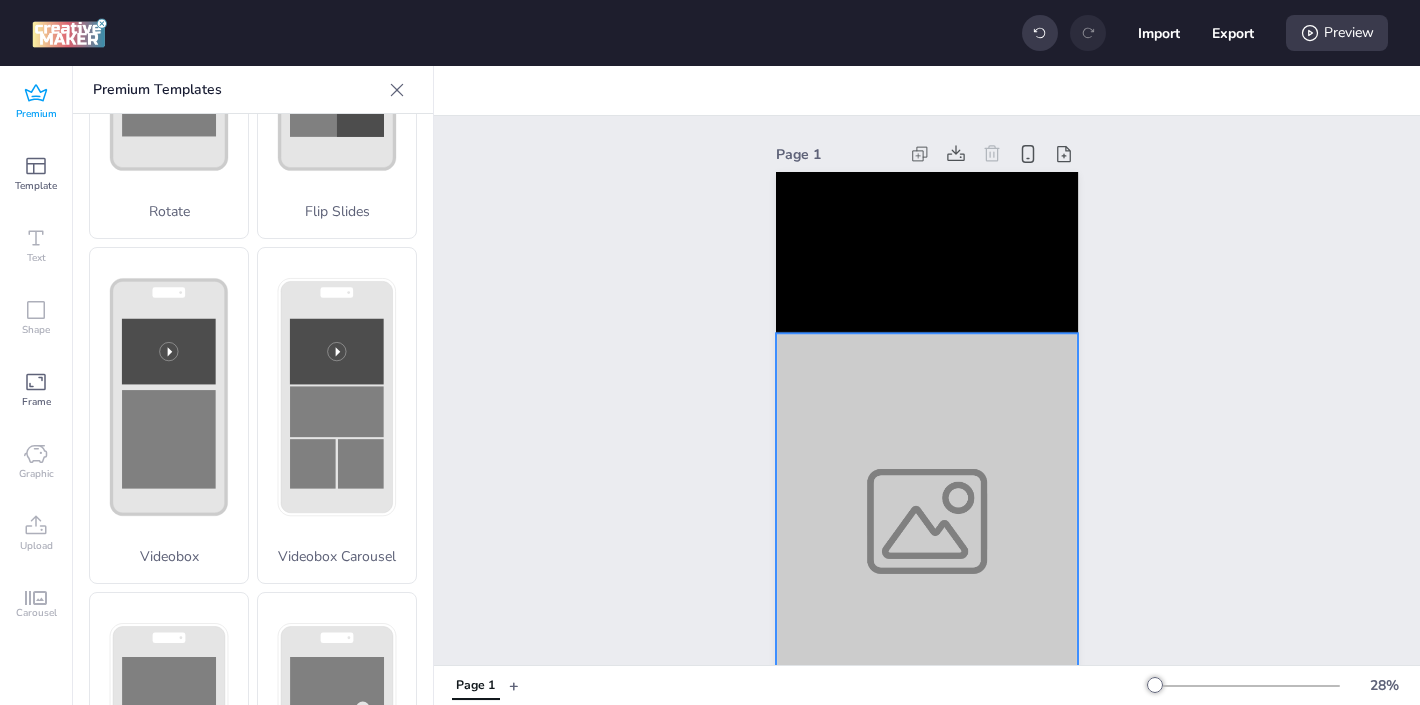 click at bounding box center (927, 521) 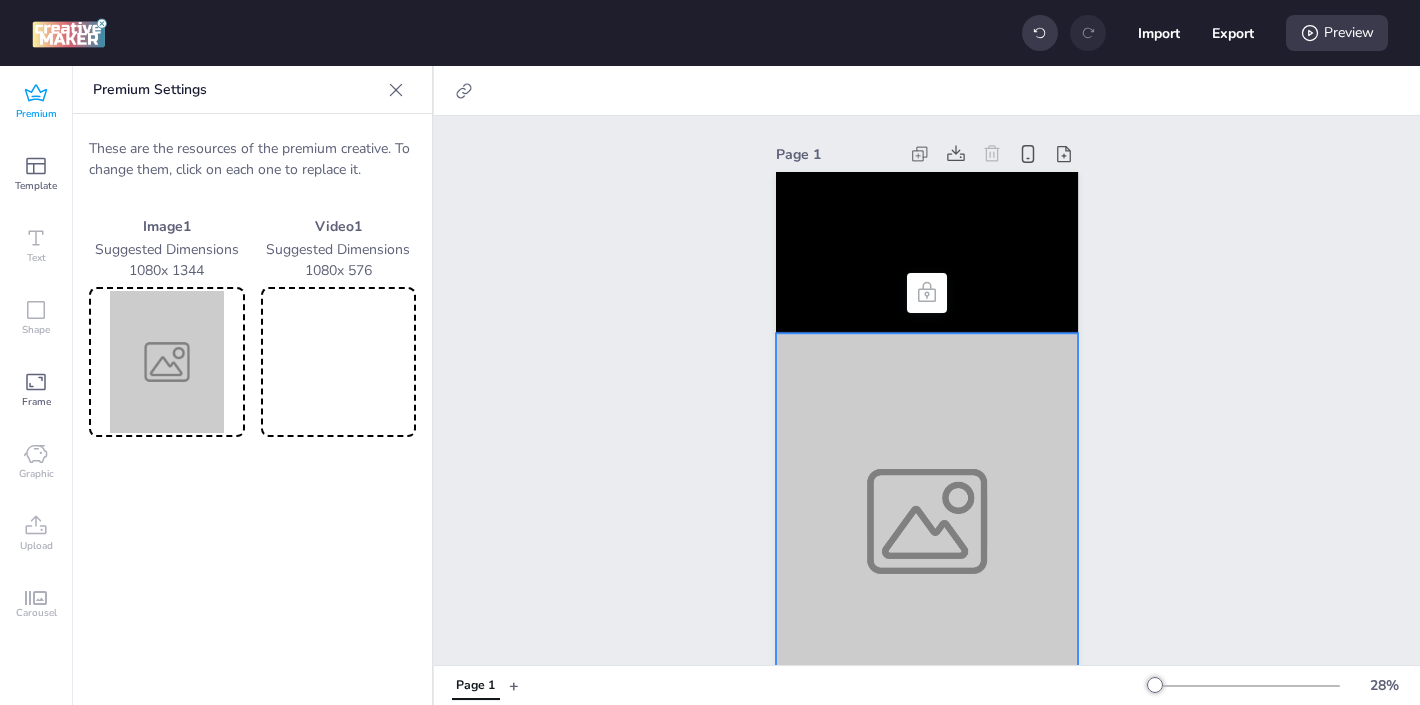 click at bounding box center [167, 362] 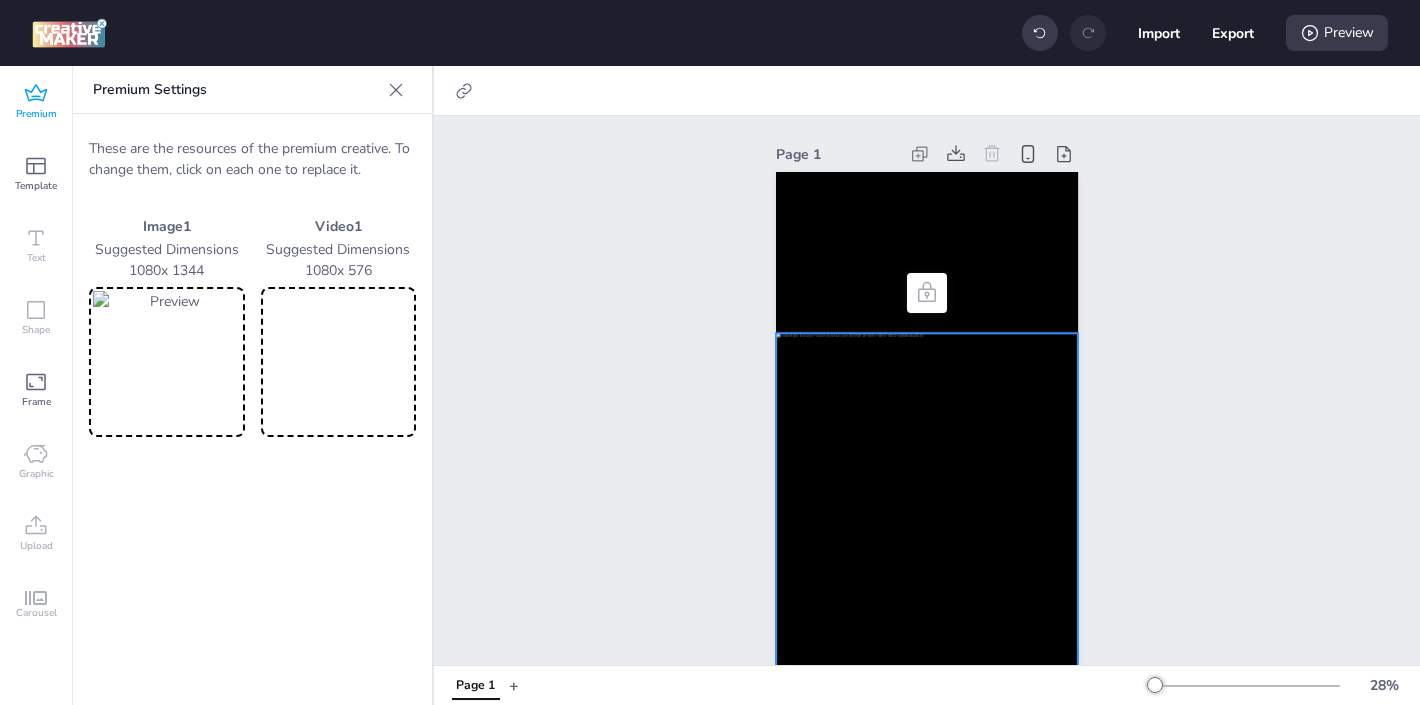 click at bounding box center (339, 362) 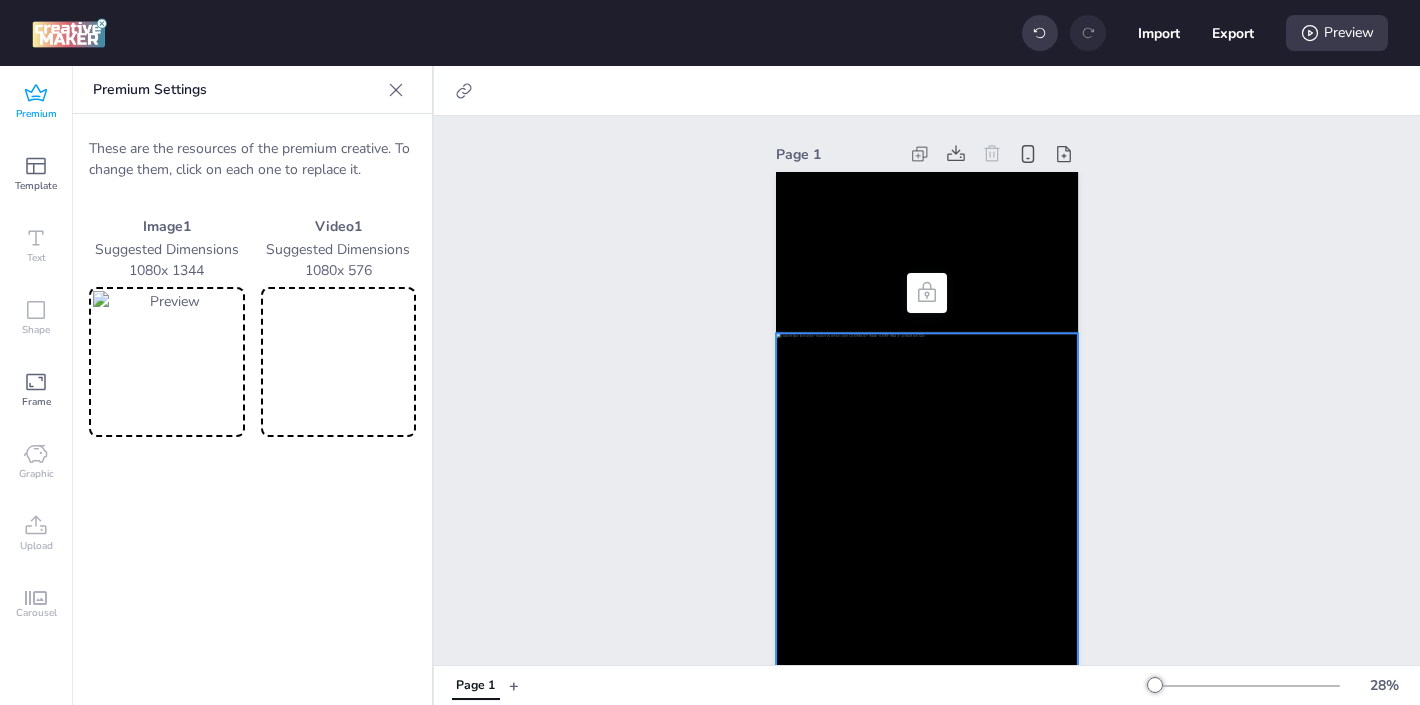 click at bounding box center [339, 362] 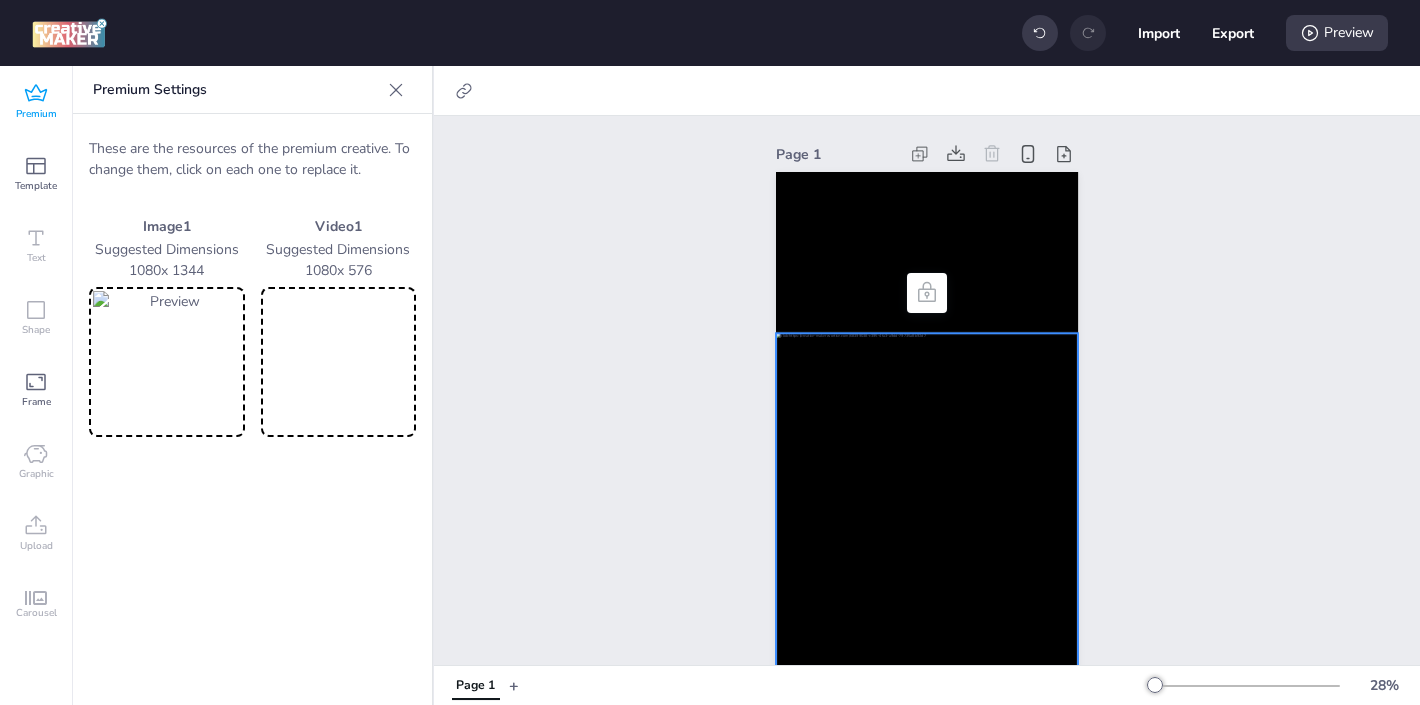 click at bounding box center [339, 362] 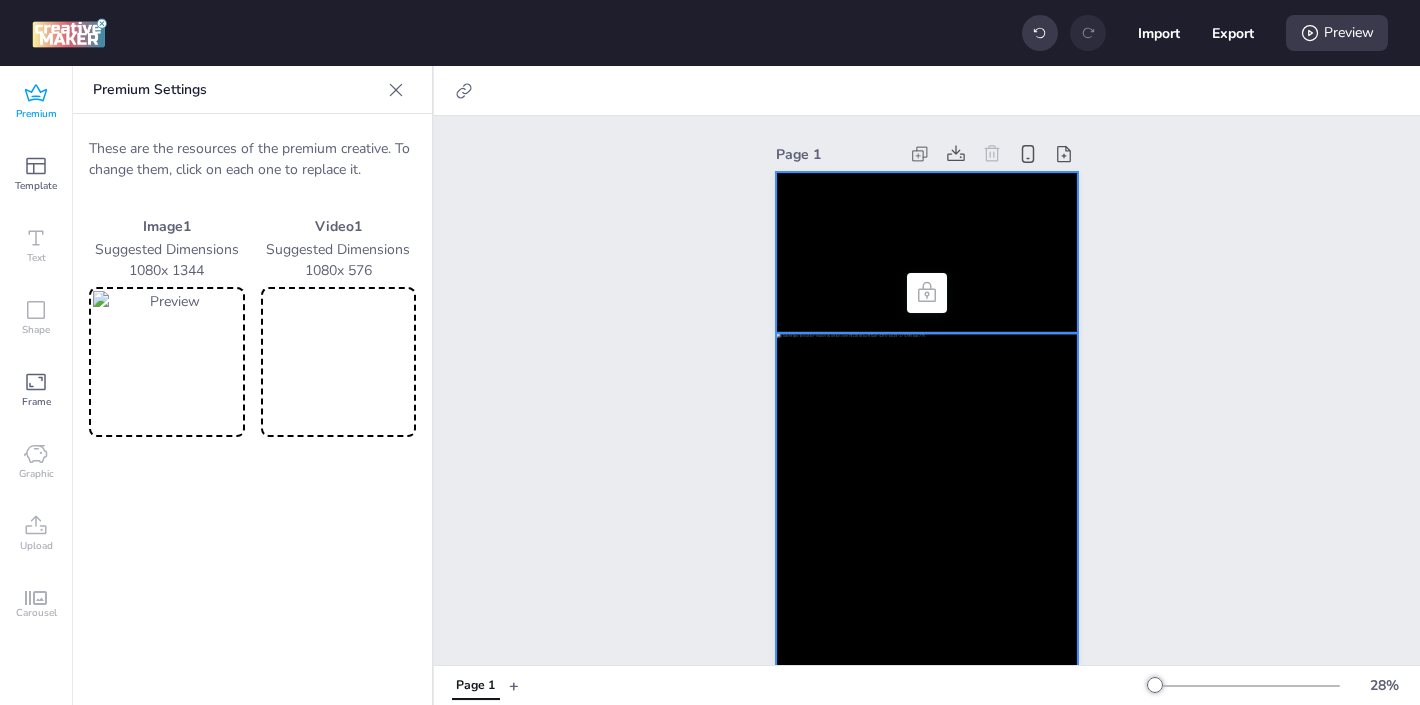 click at bounding box center (927, 252) 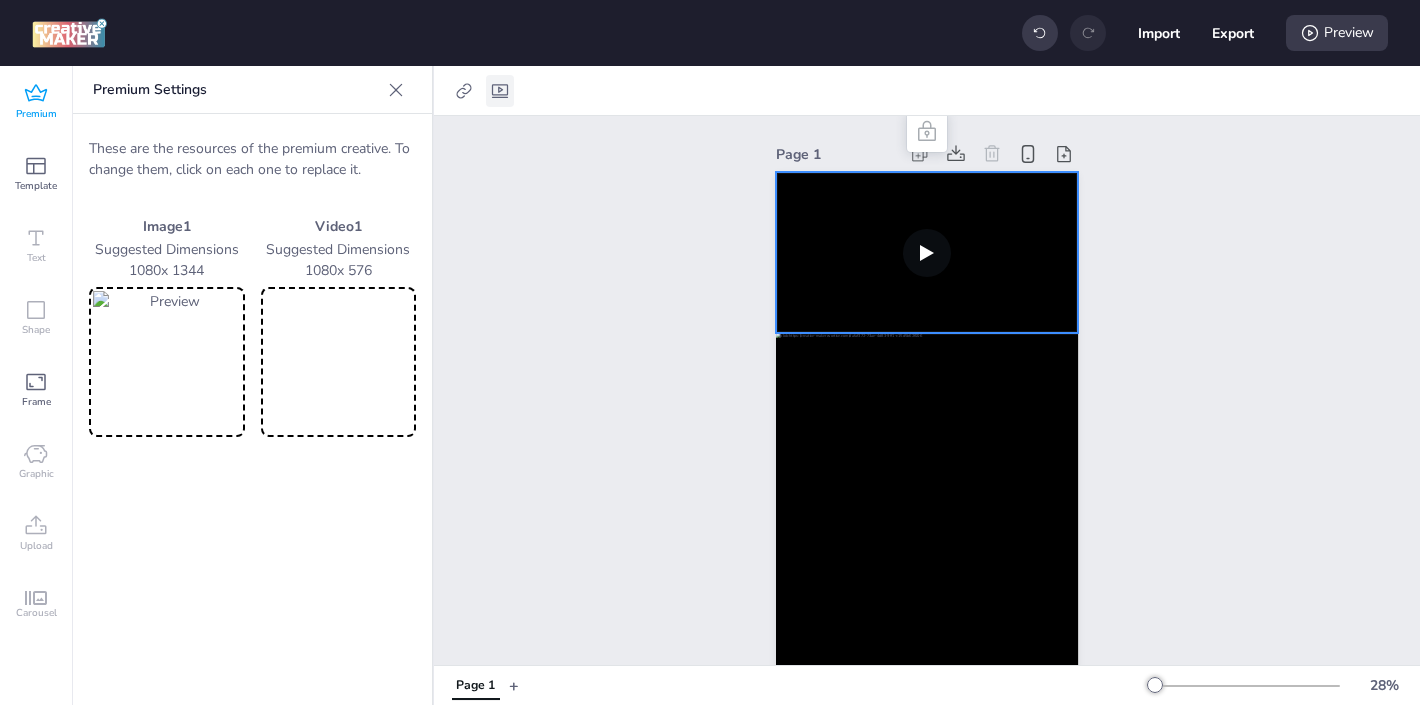 click 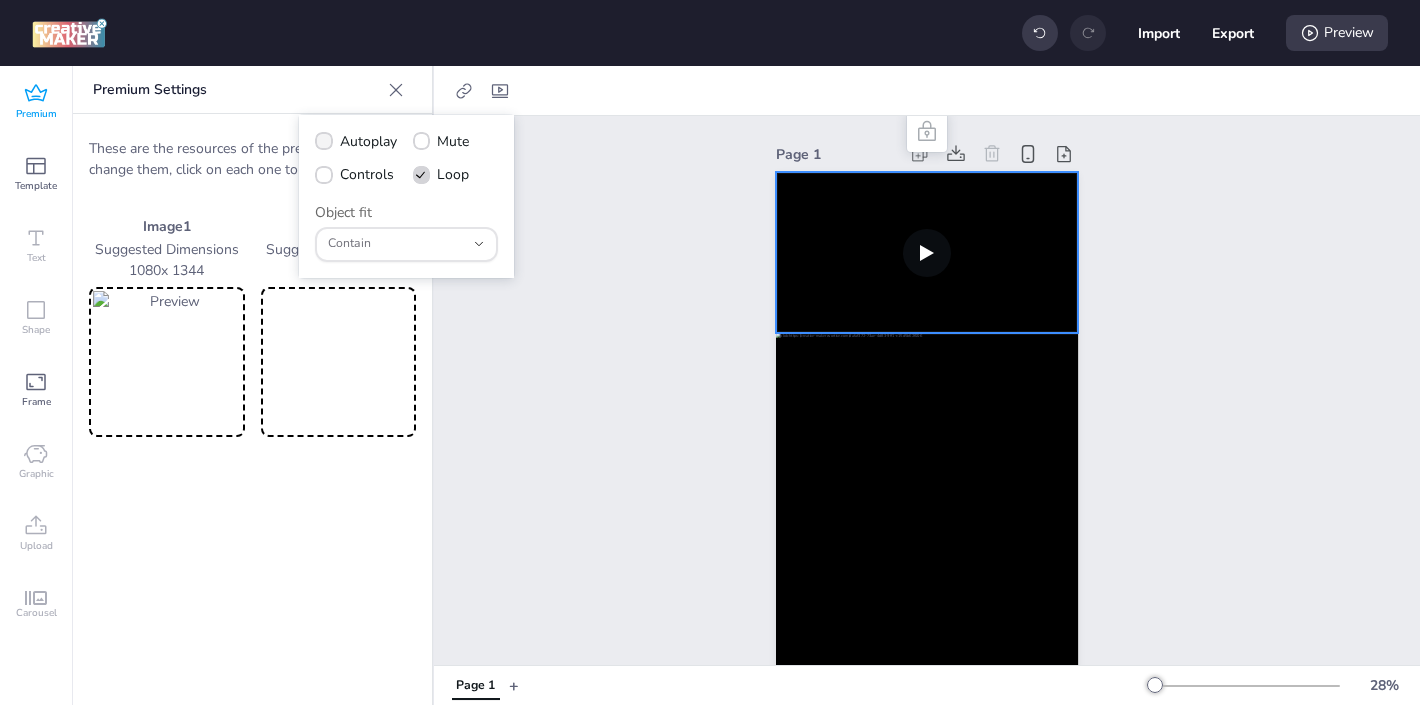 click on "Autoplay" at bounding box center (356, 141) 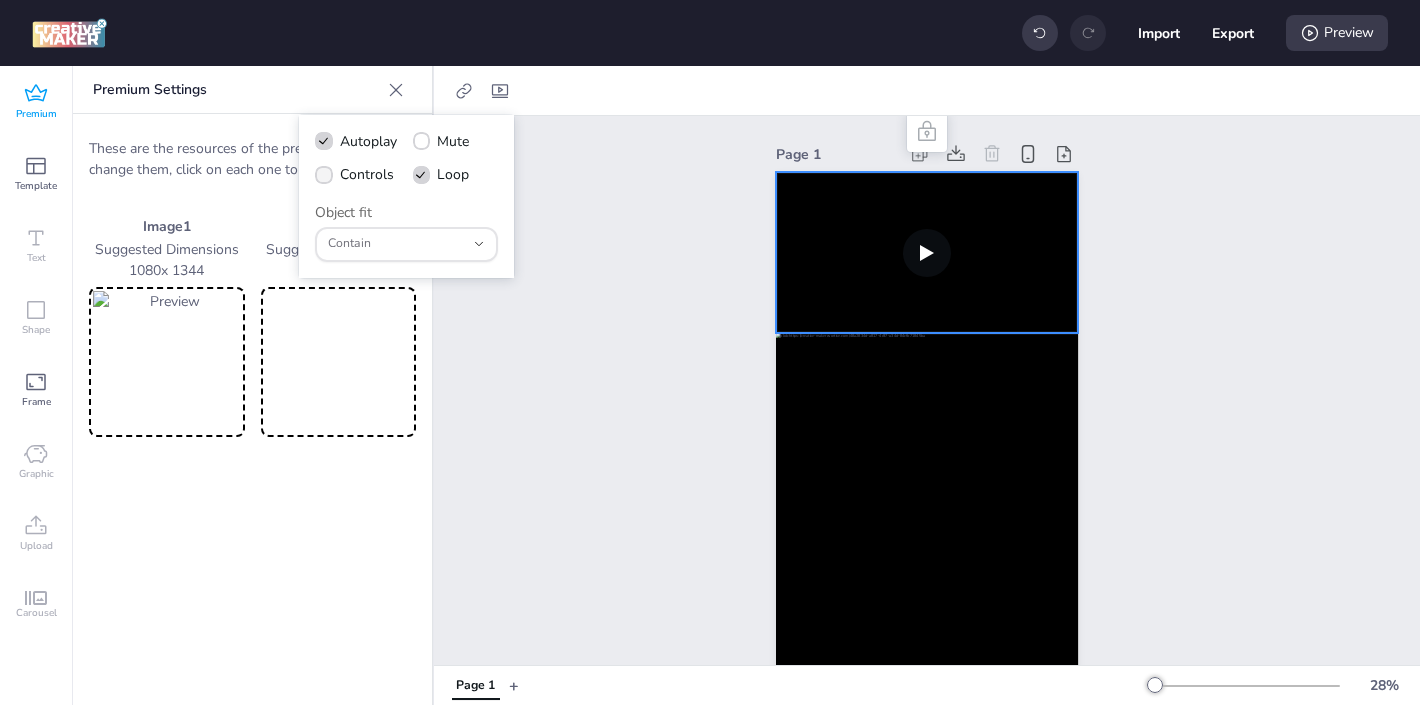 click at bounding box center (324, 175) 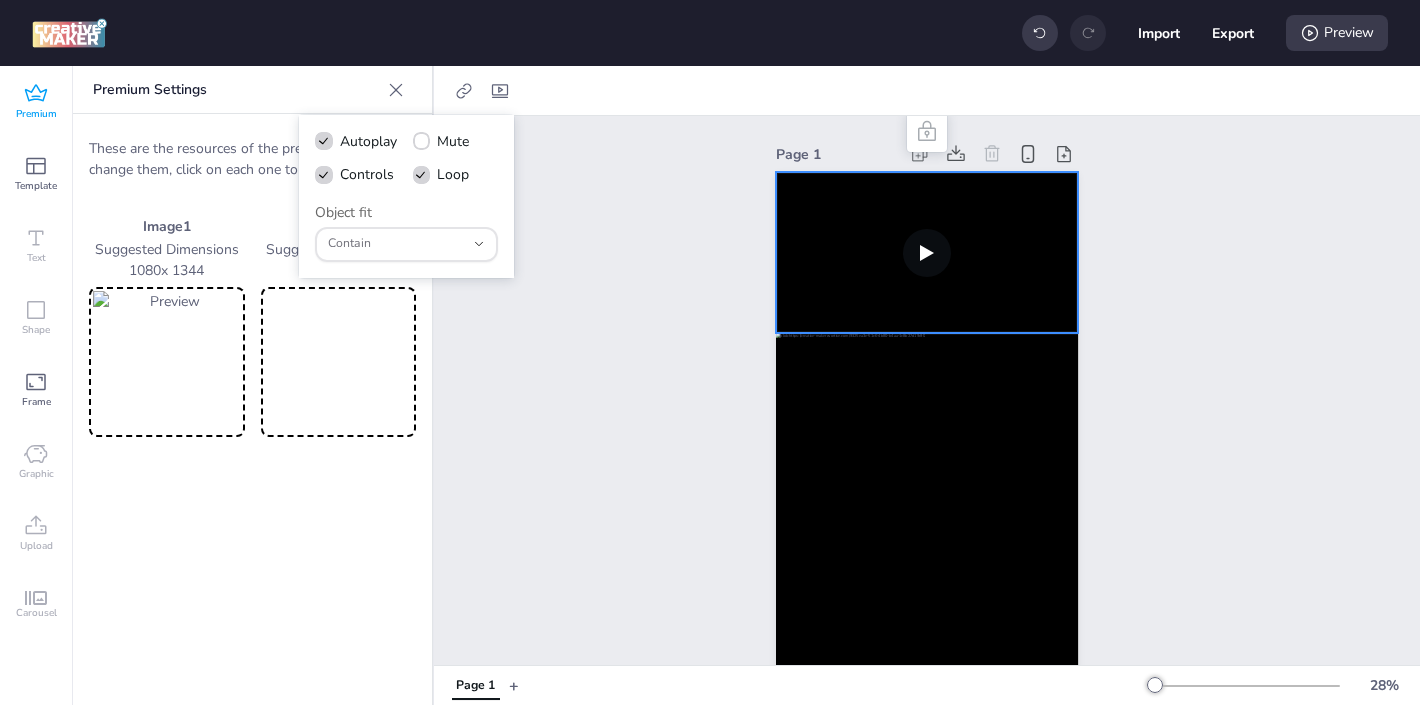 click at bounding box center (927, 252) 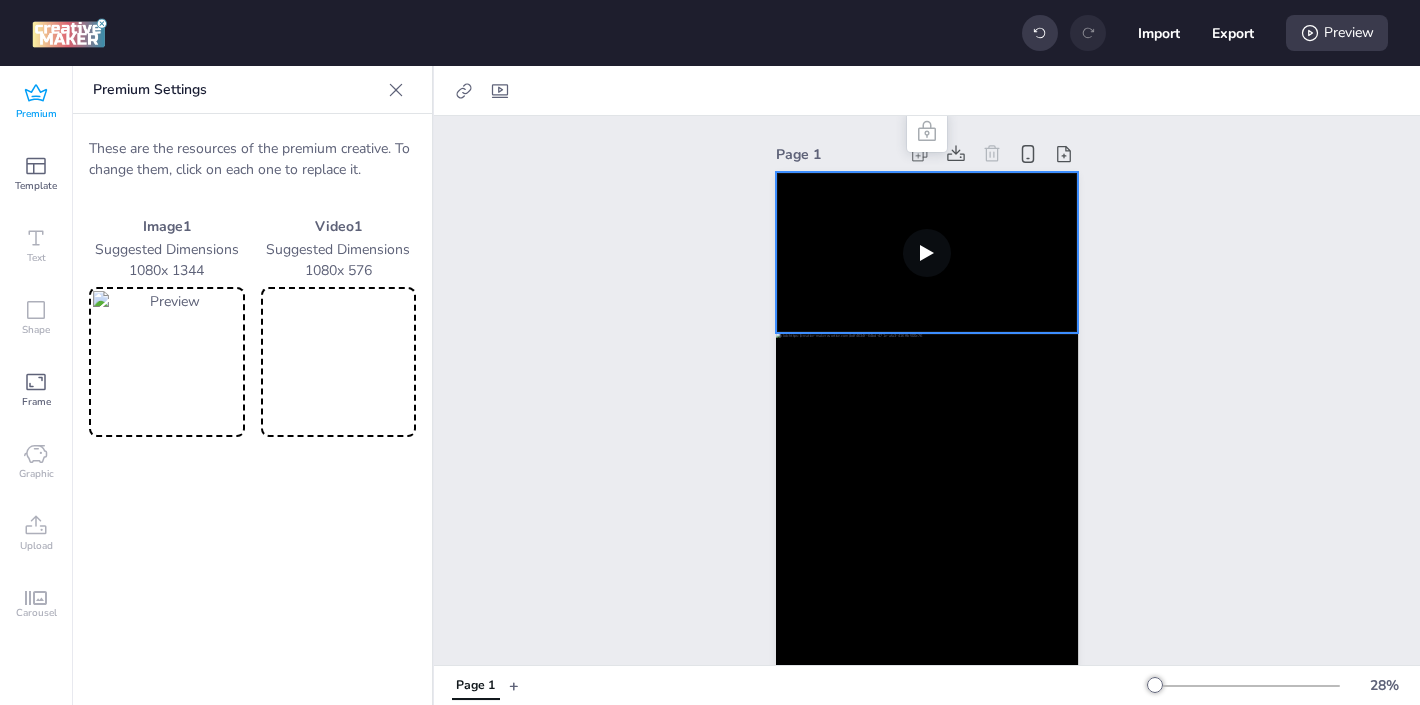 click at bounding box center [927, 252] 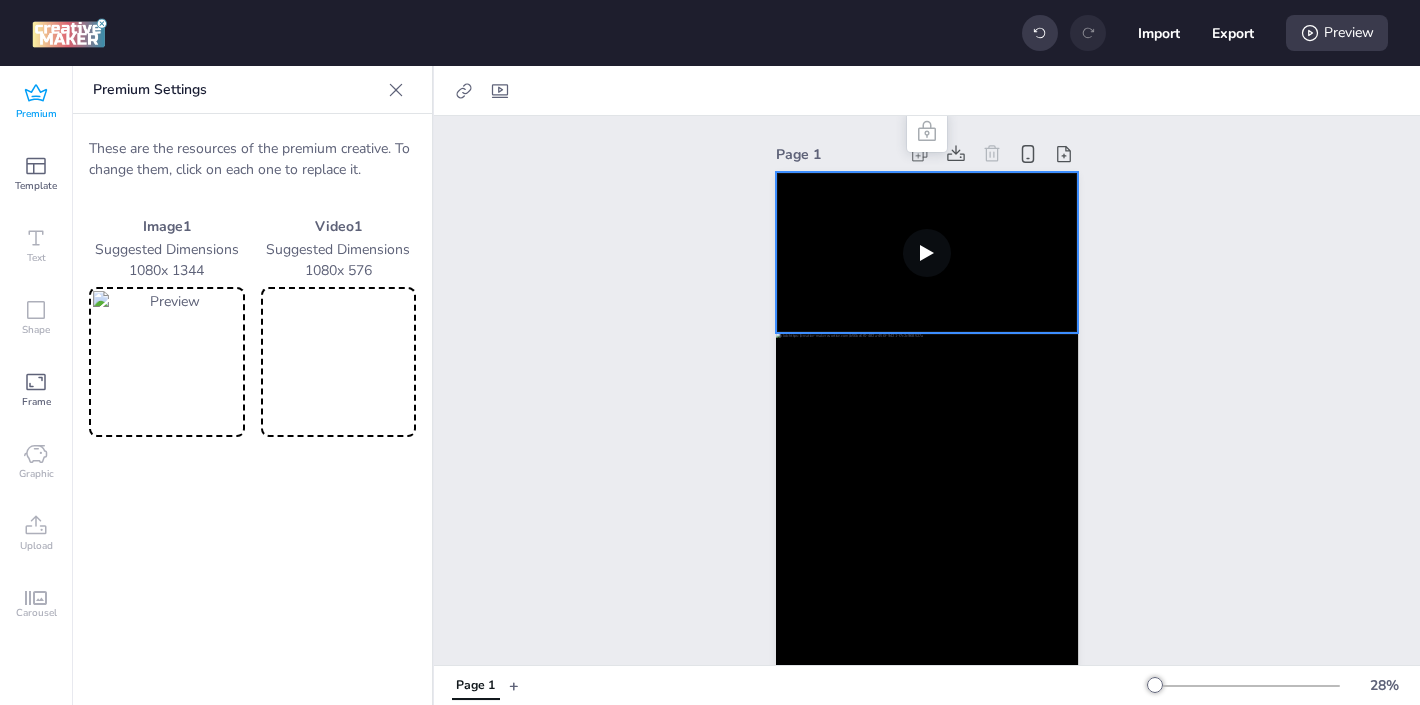 click at bounding box center (339, 362) 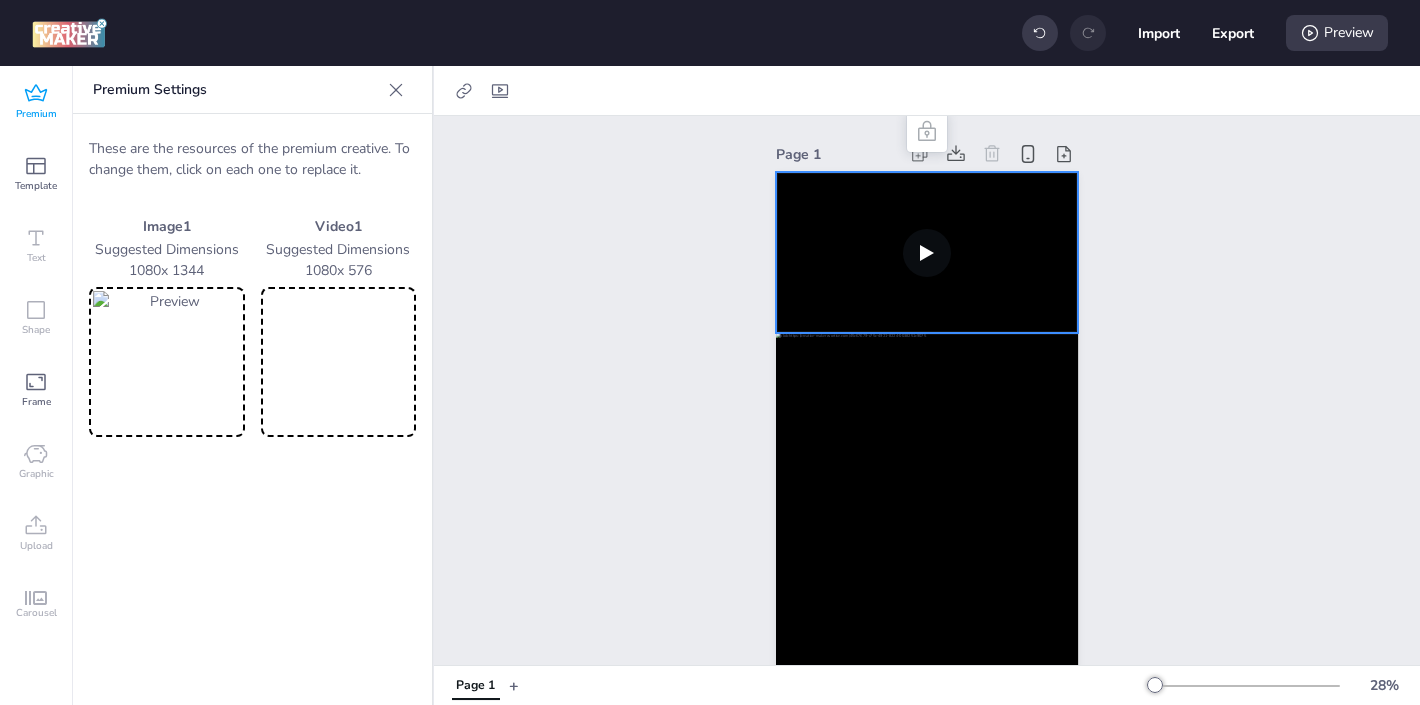 click at bounding box center (927, 252) 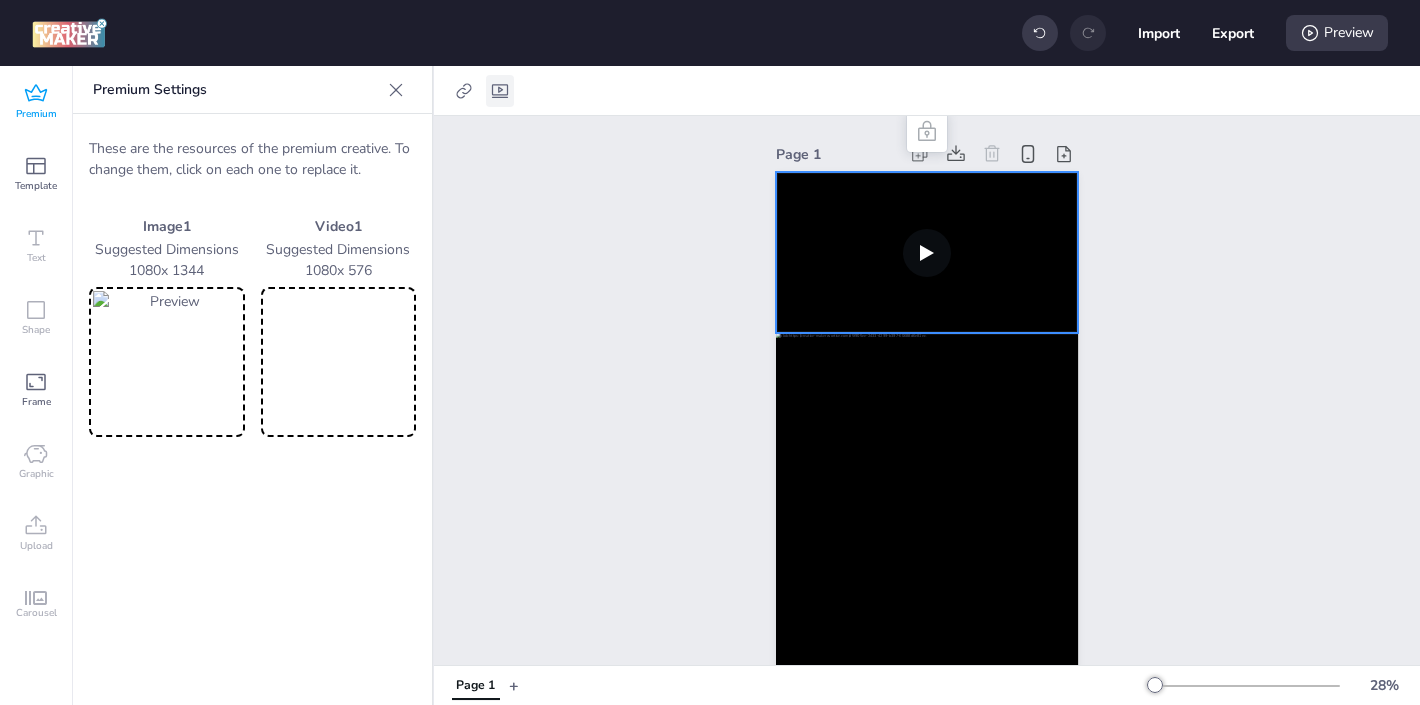 click 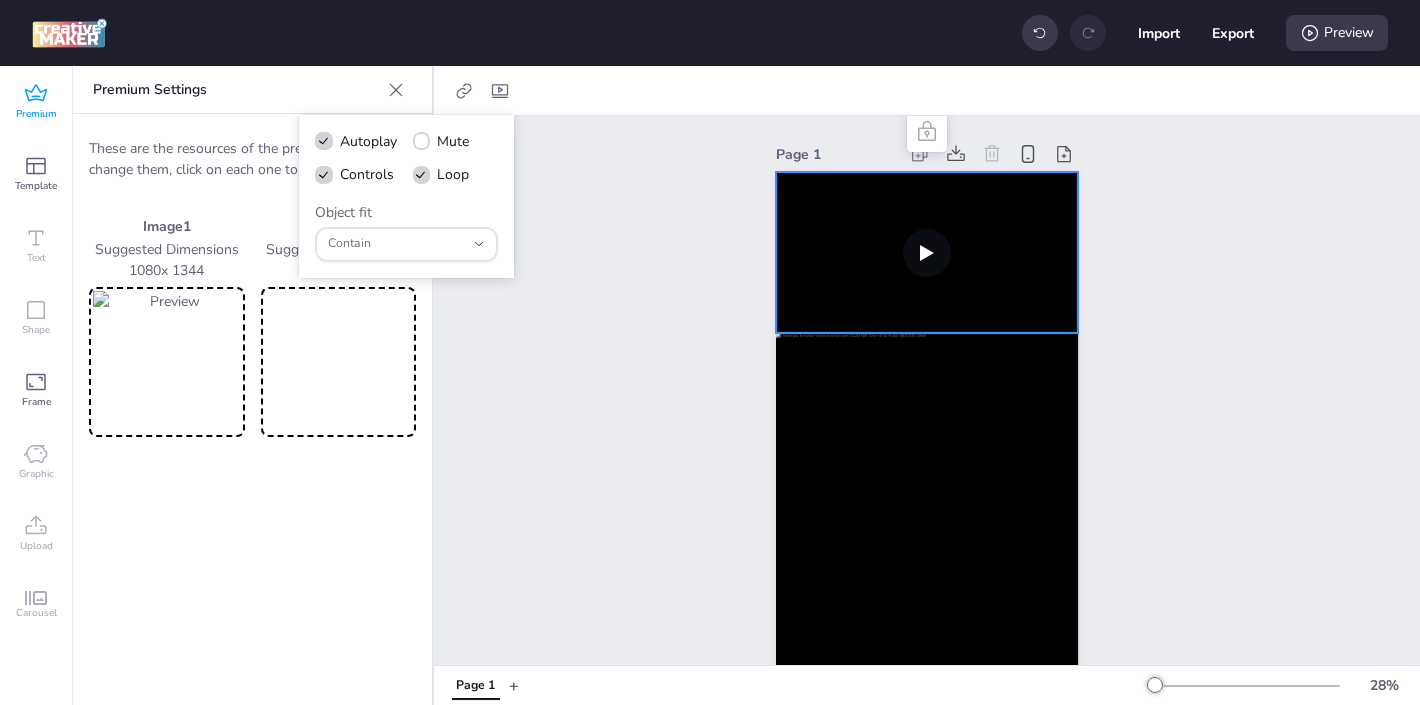 click on "Page 1" at bounding box center (927, 425) 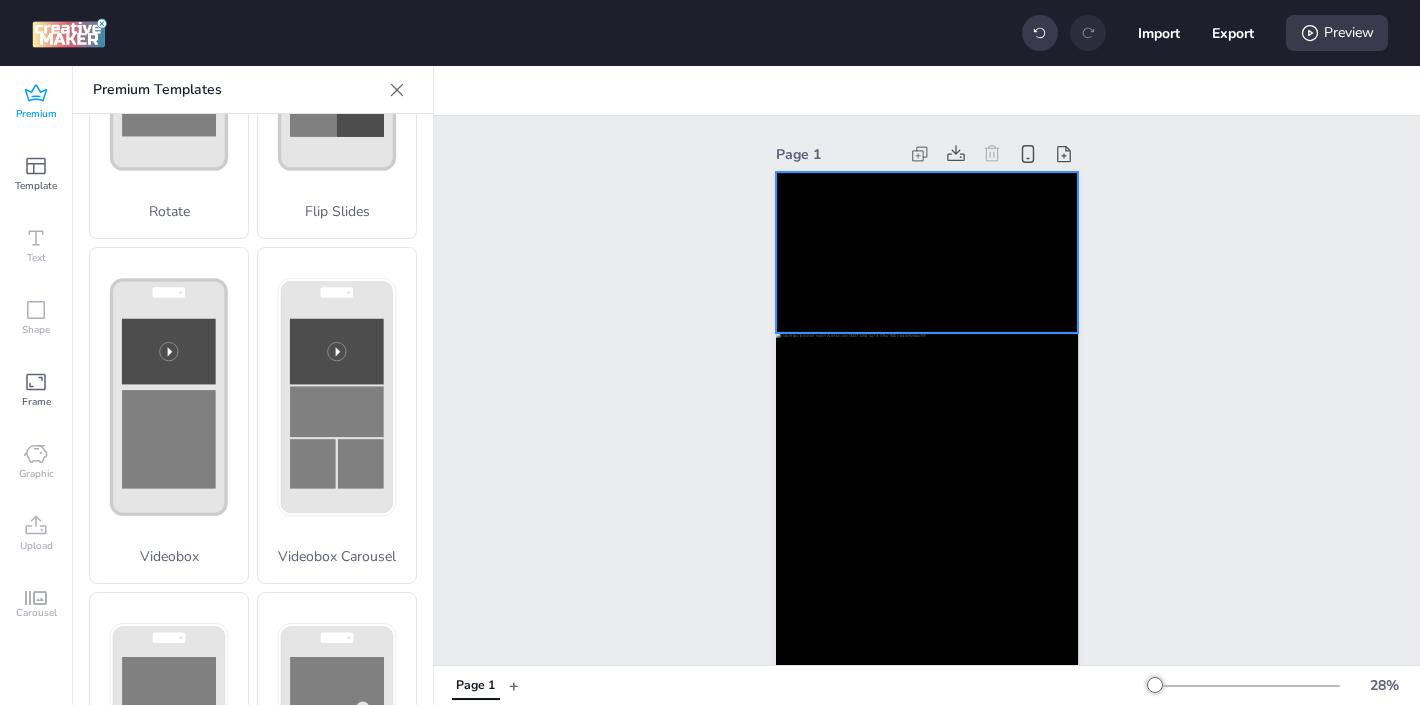 click at bounding box center [927, 252] 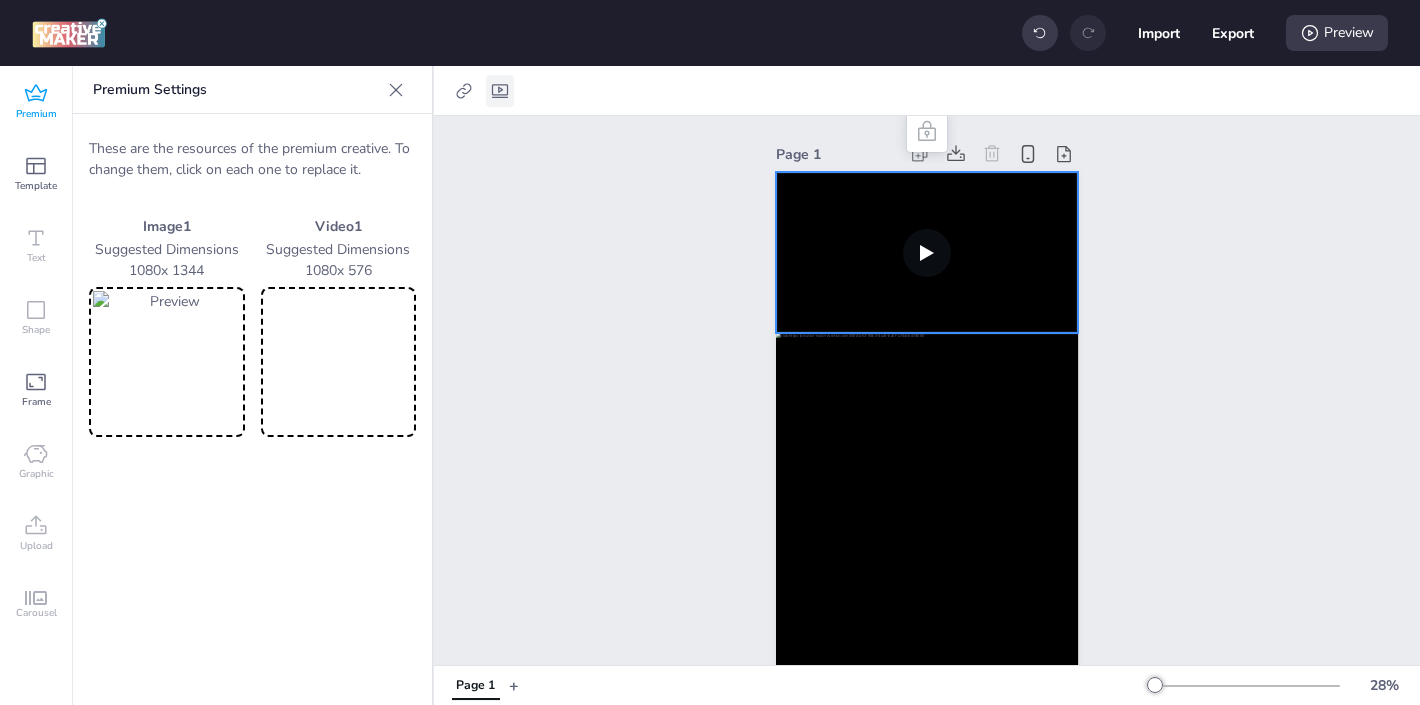 click 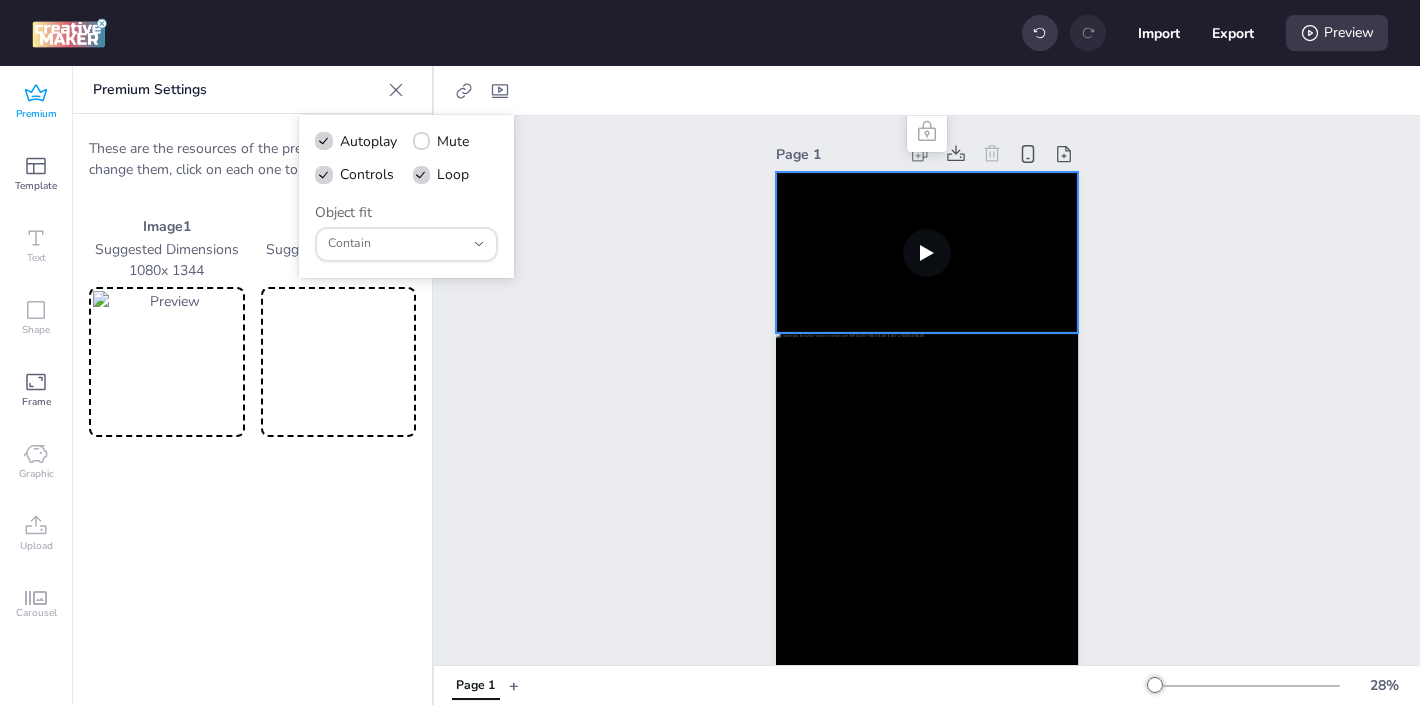 click at bounding box center (324, 175) 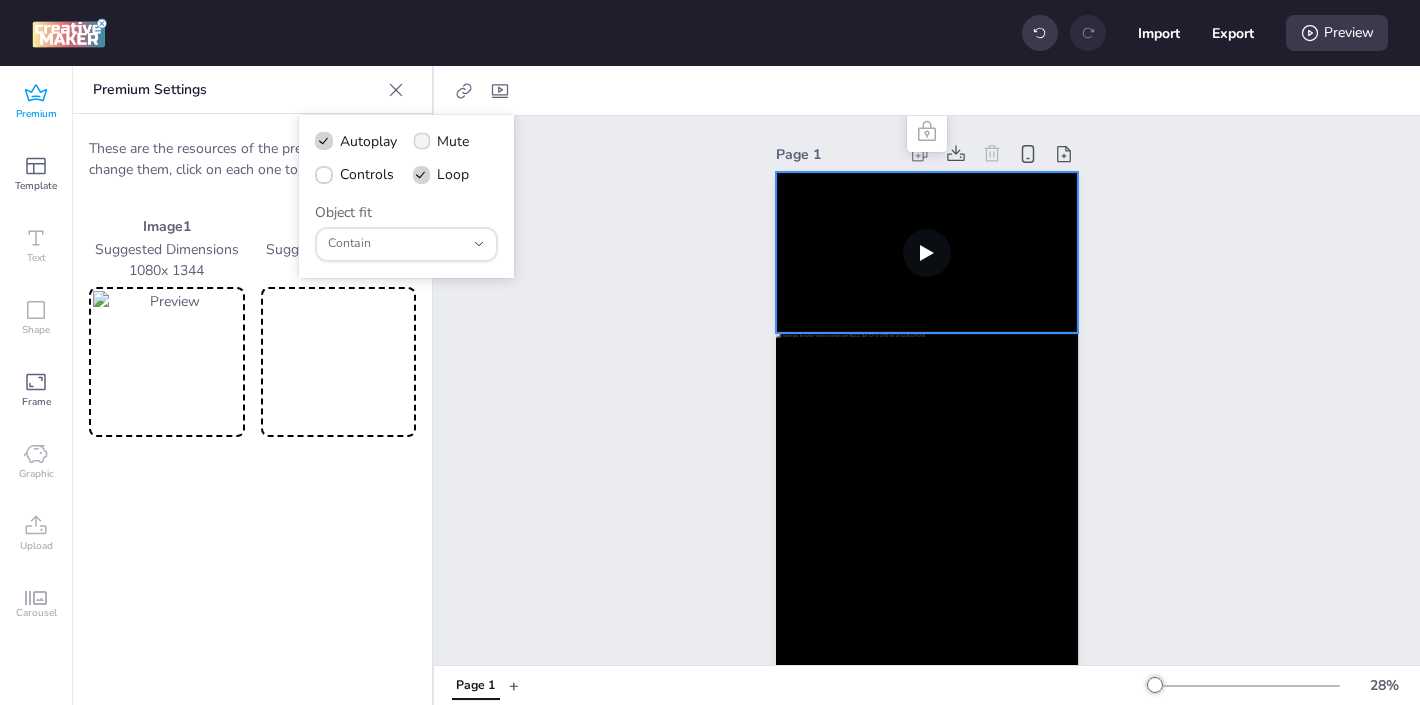 click at bounding box center [421, 141] 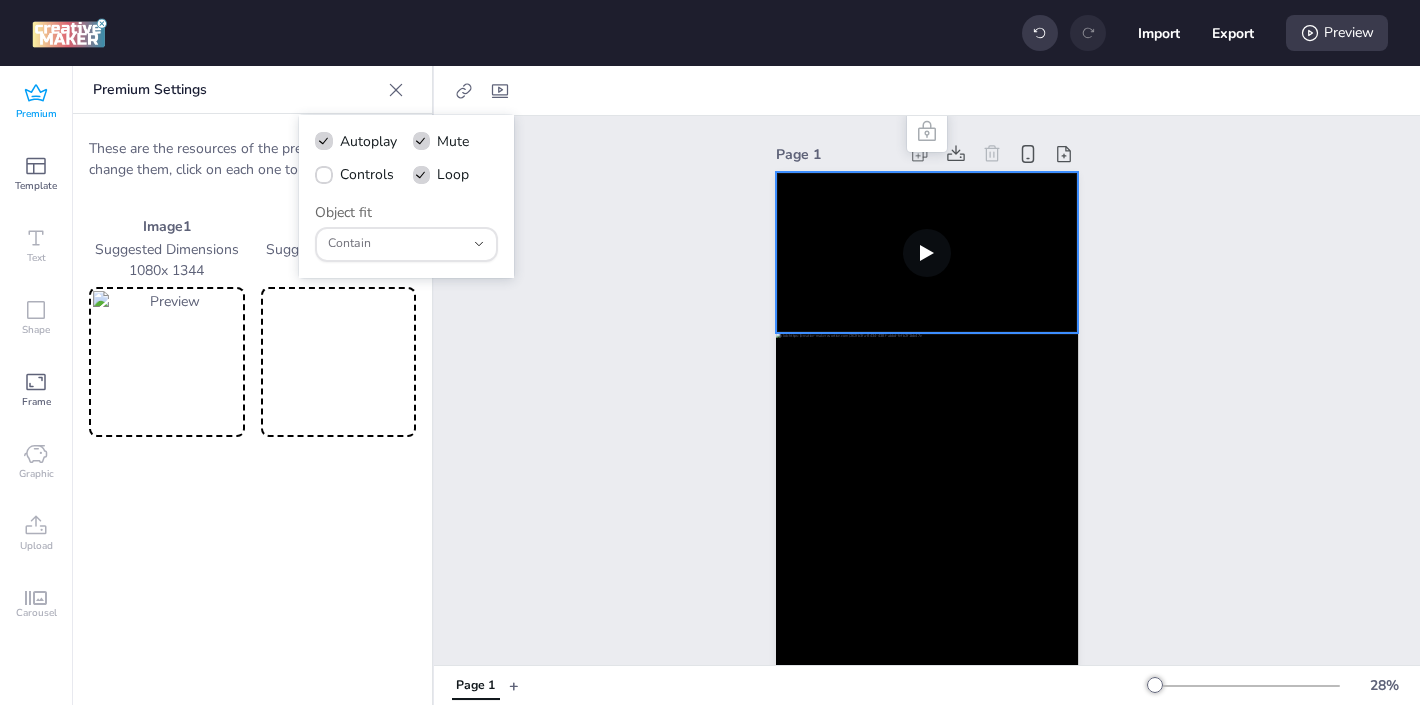 click at bounding box center [422, 141] 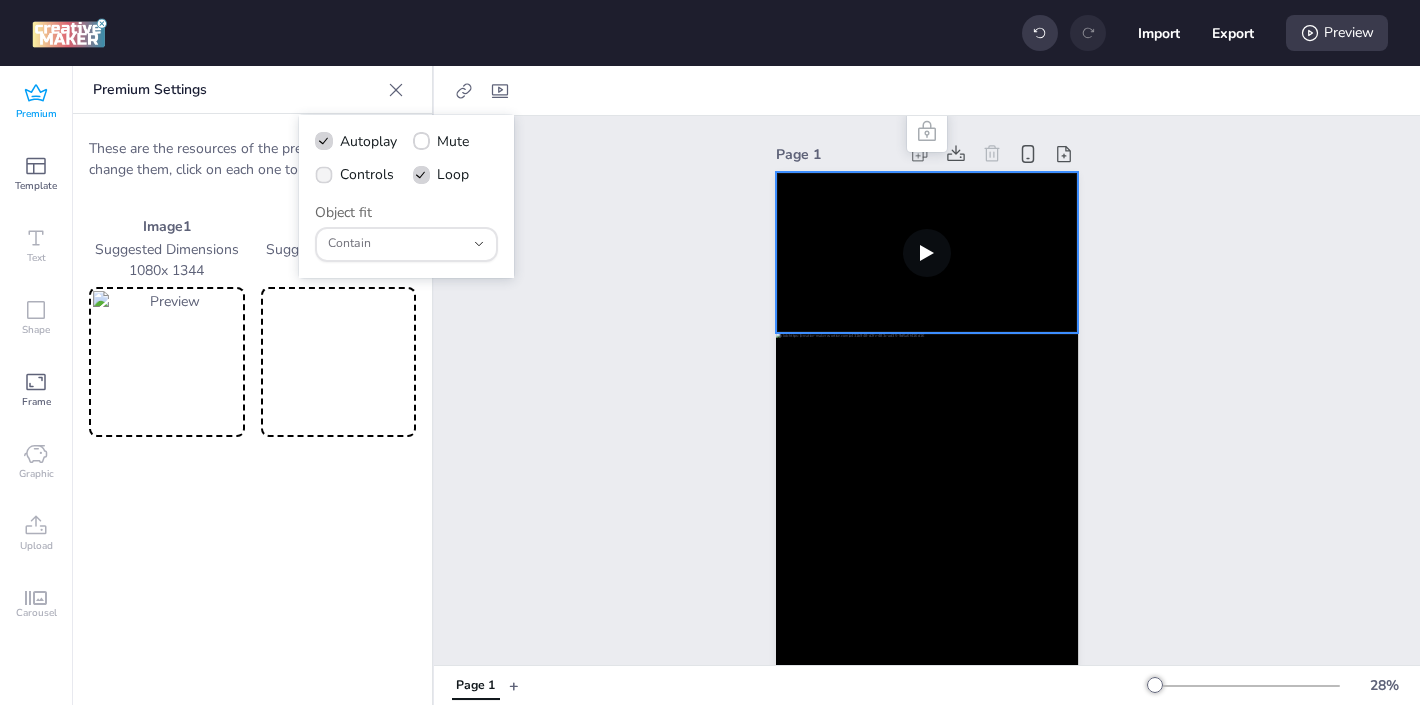 click on "Controls" at bounding box center (354, 174) 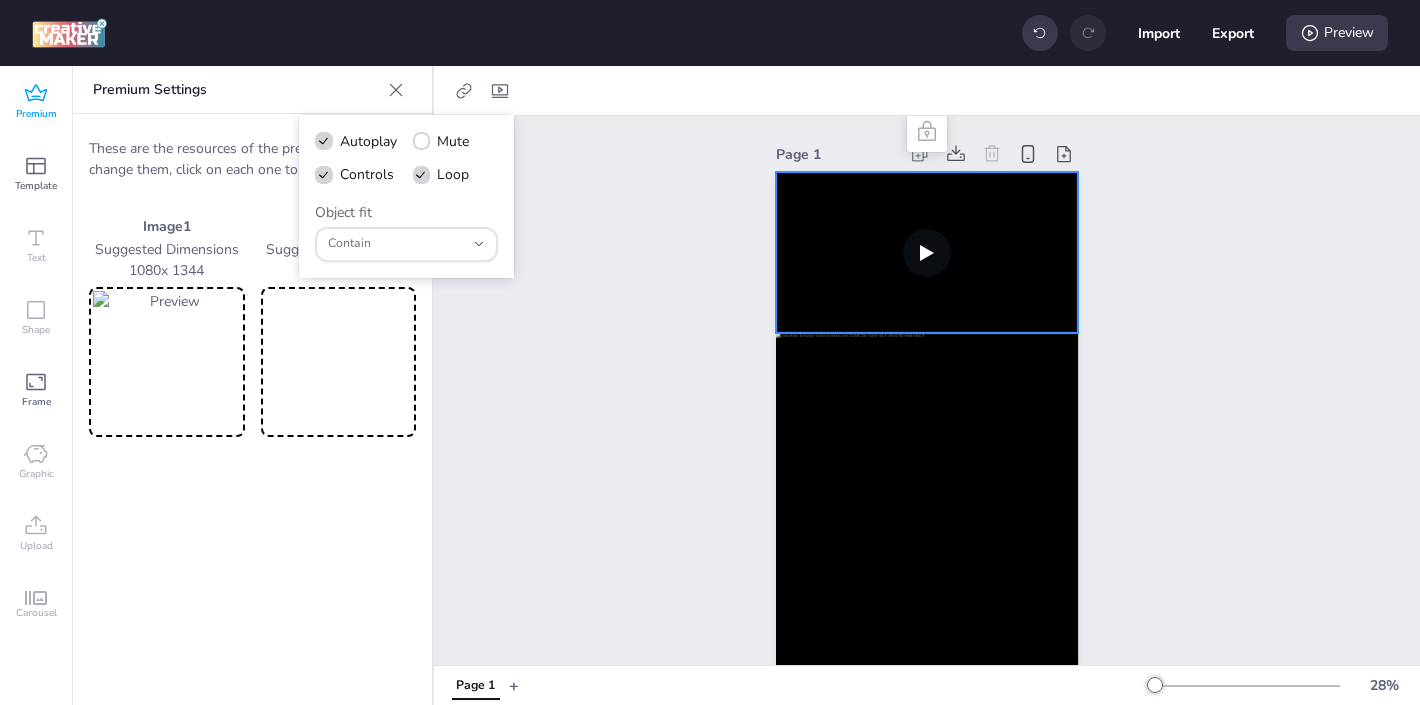 click on "Page 1" at bounding box center (927, 425) 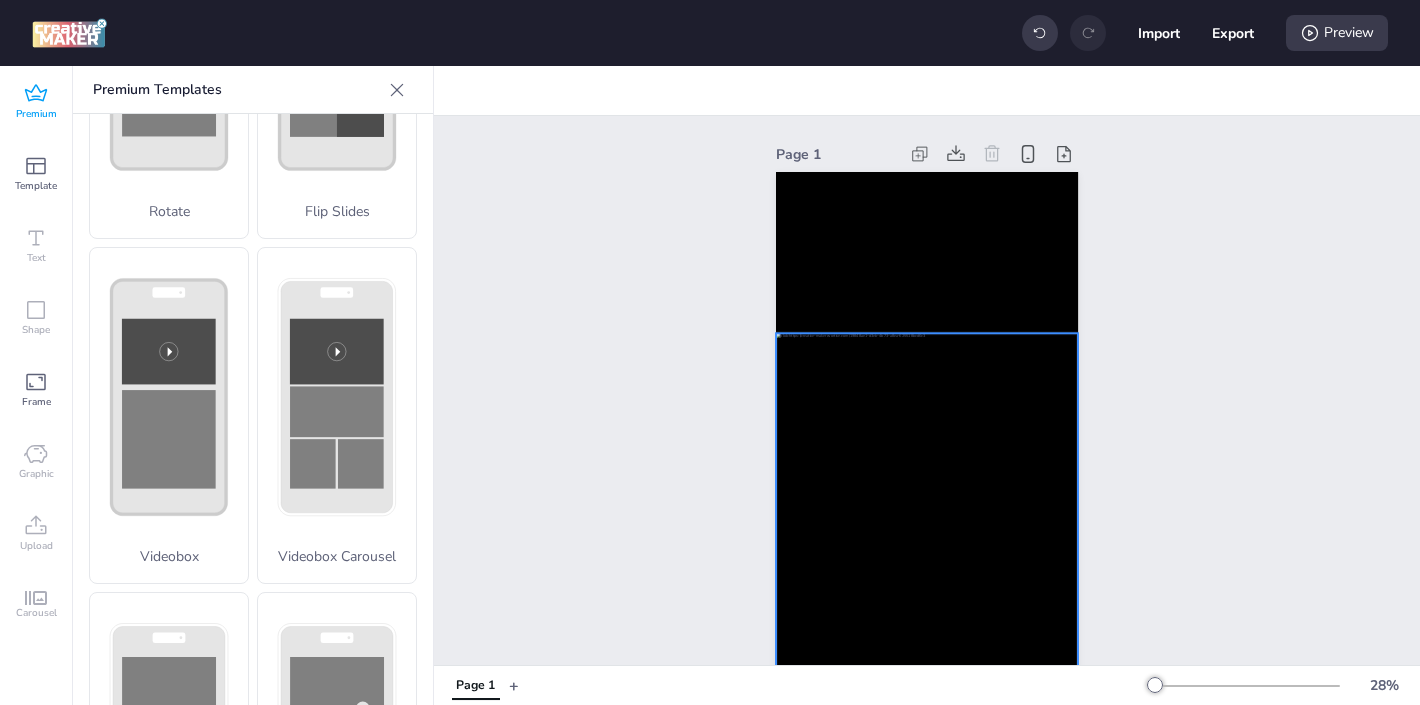 click at bounding box center [927, 521] 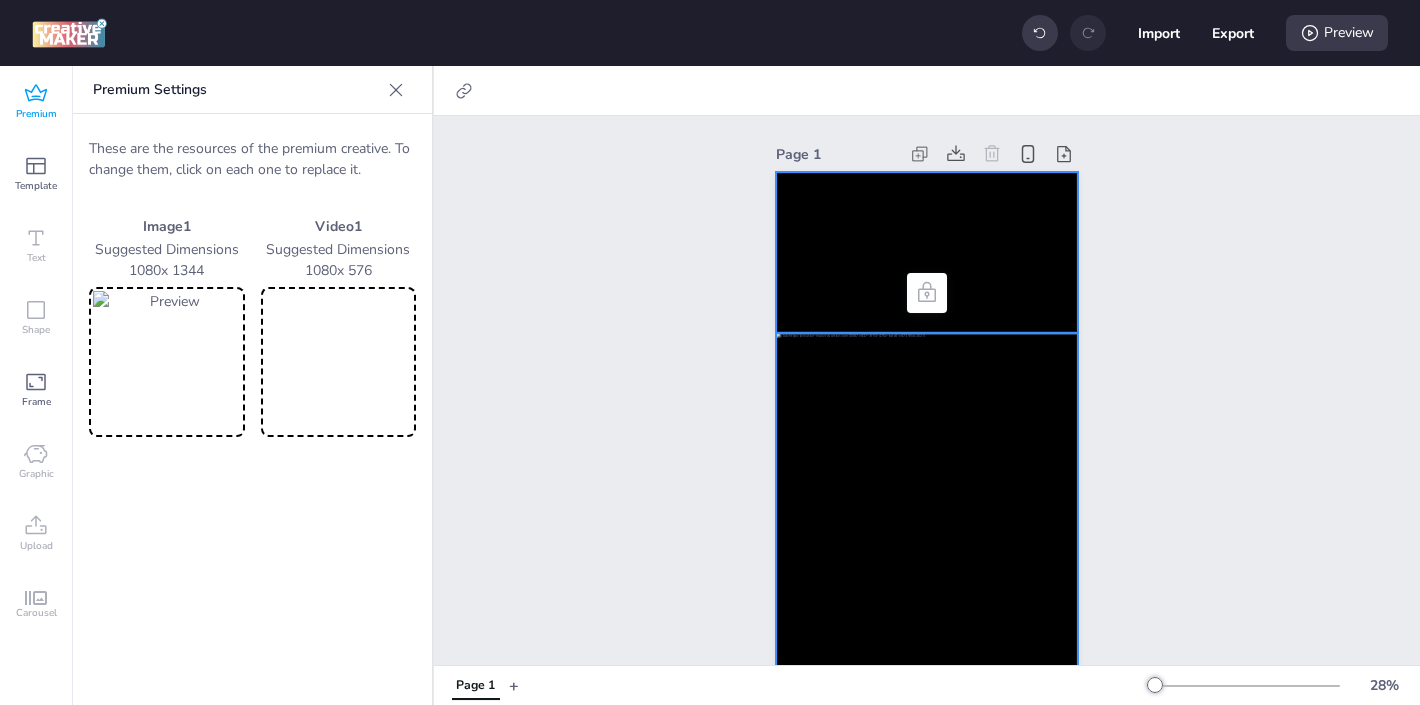 click at bounding box center [927, 252] 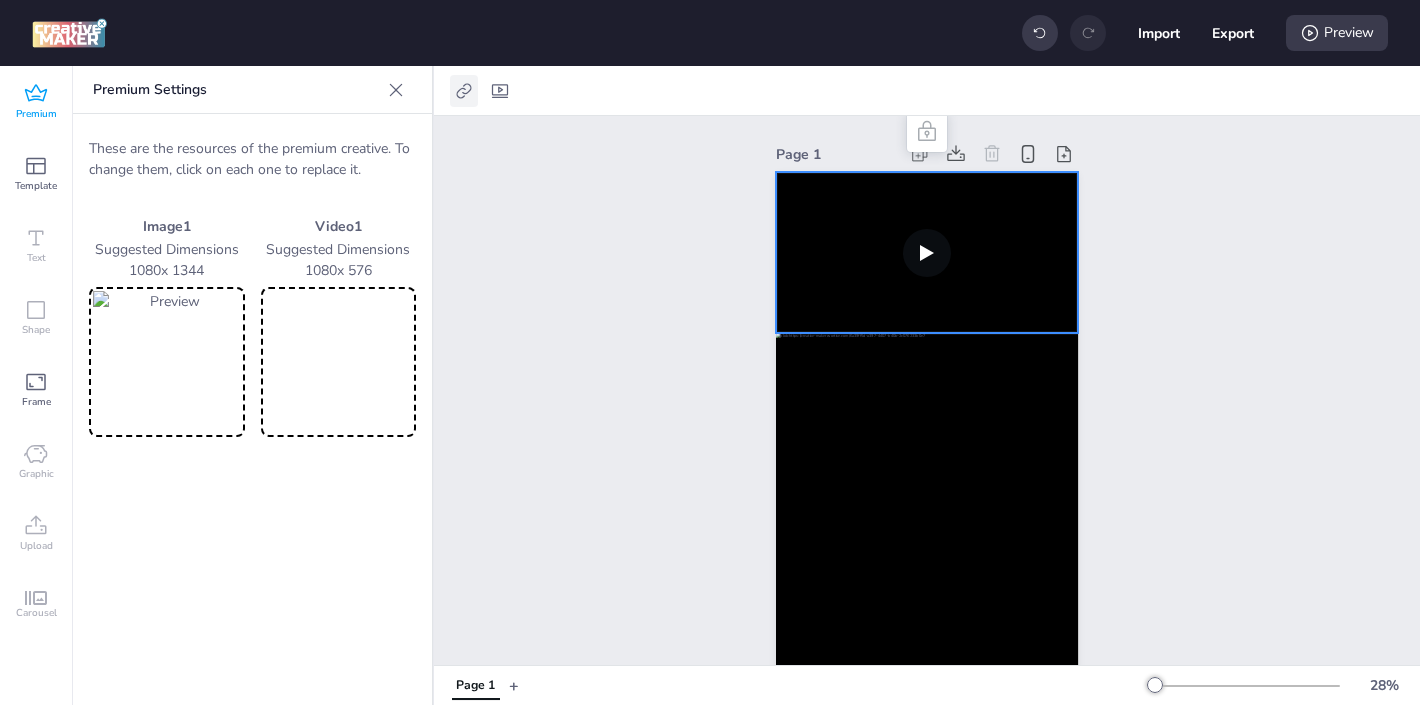 click 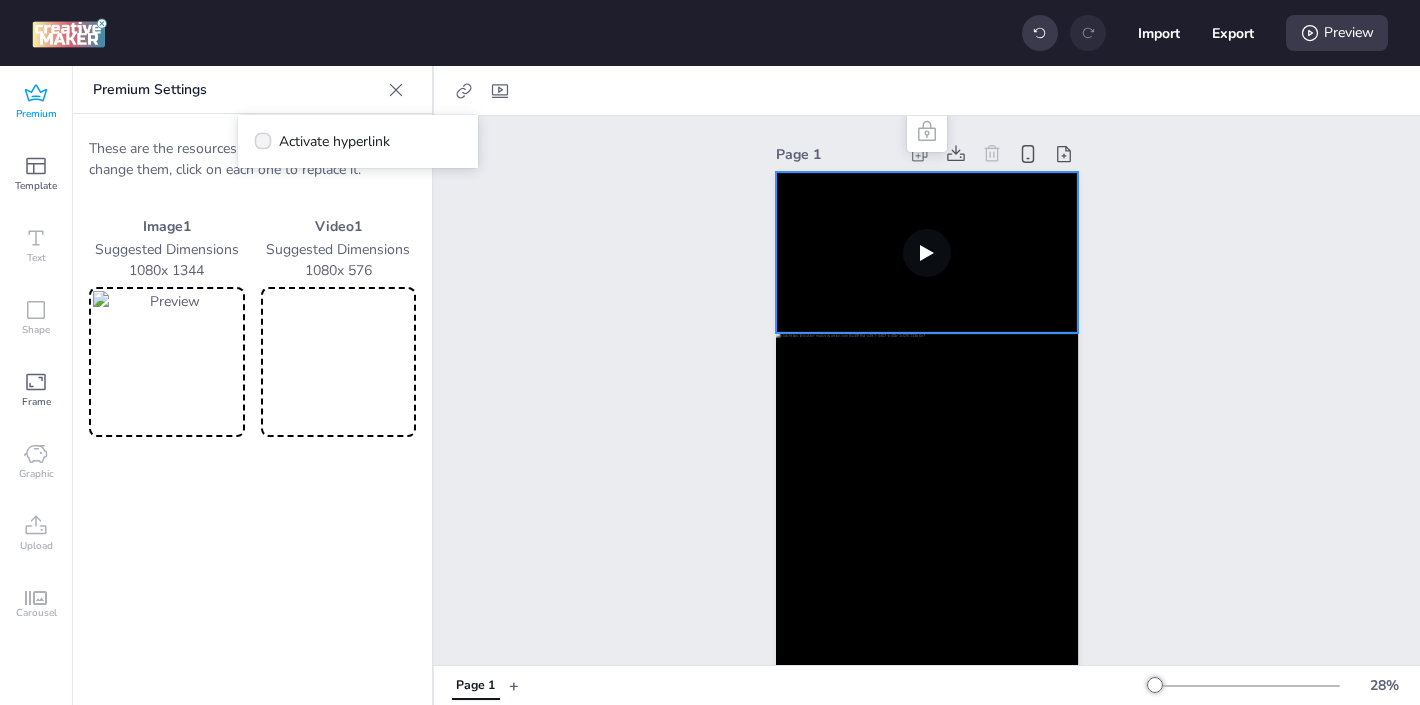 click on "Activate hyperlink" at bounding box center [334, 141] 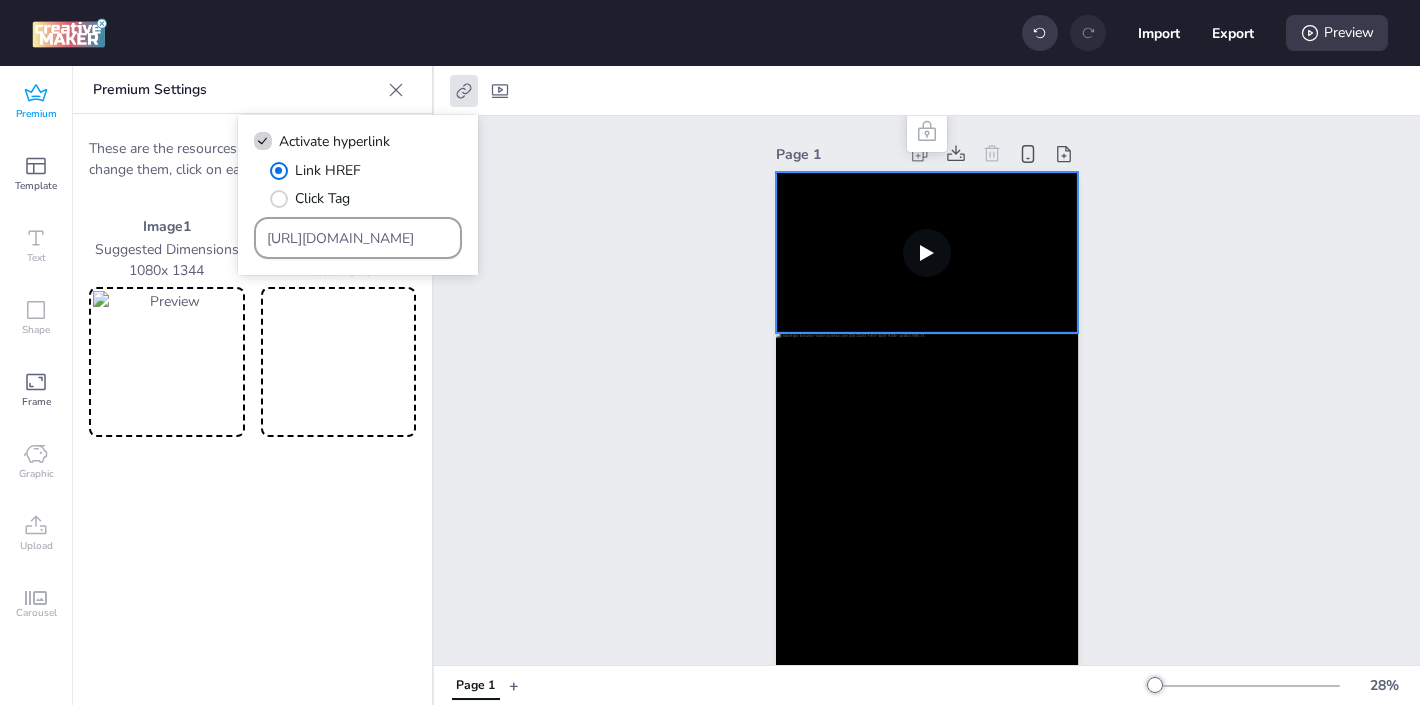 click on "[URL][DOMAIN_NAME]" at bounding box center (358, 238) 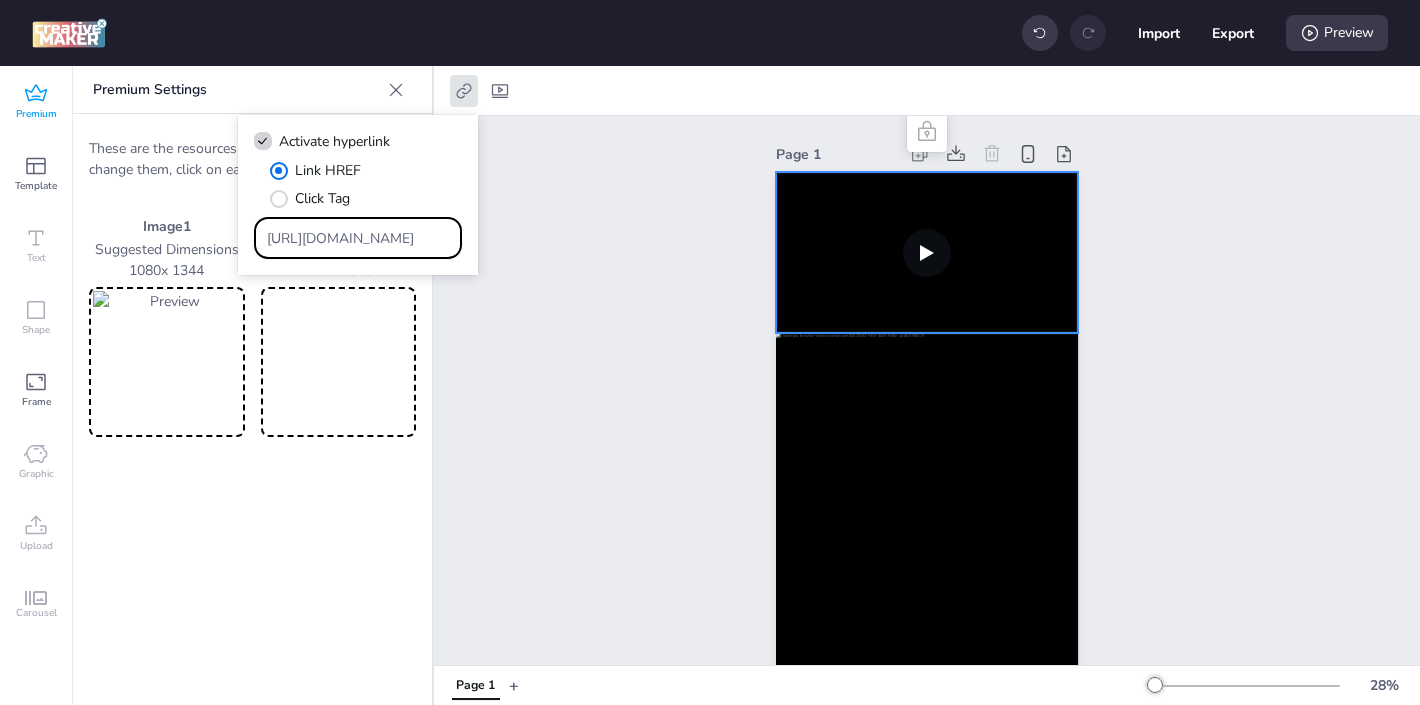 drag, startPoint x: 406, startPoint y: 247, endPoint x: 287, endPoint y: 193, distance: 130.679 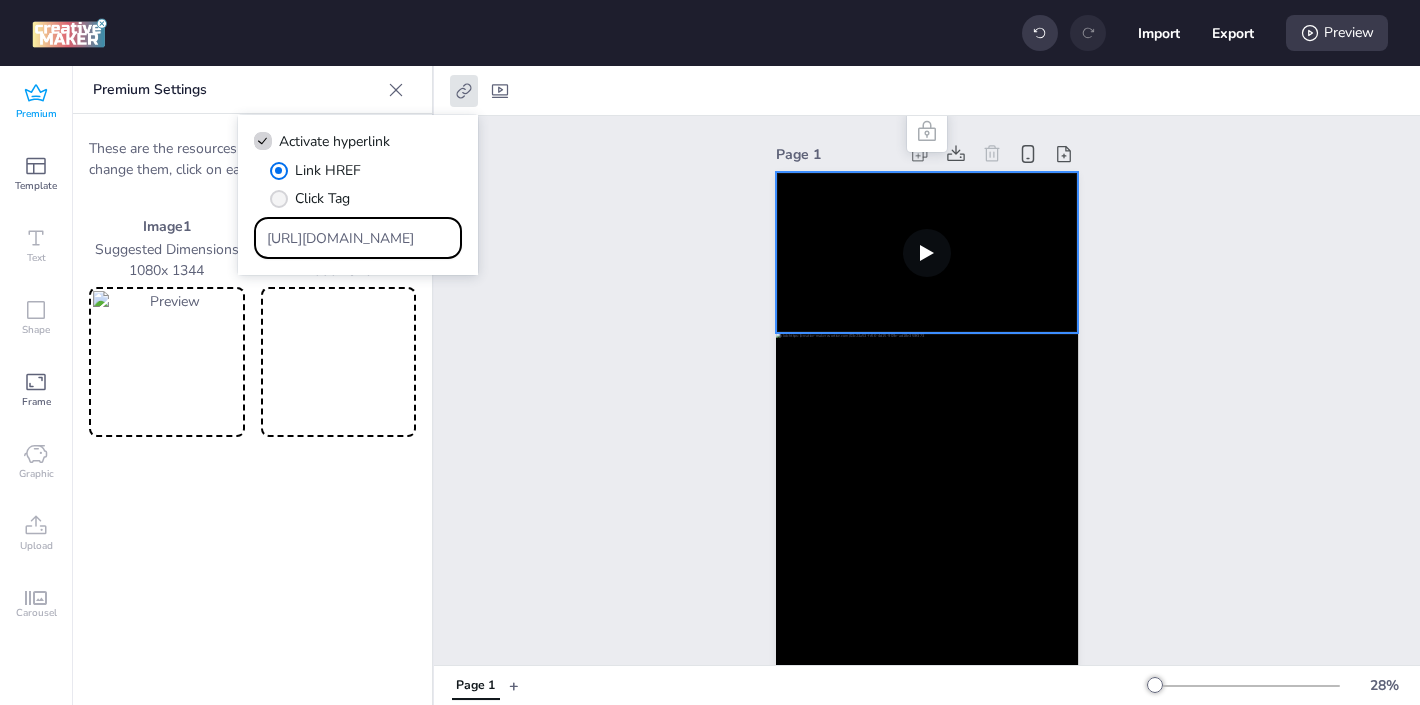 paste on "[DOMAIN_NAME][URL]" 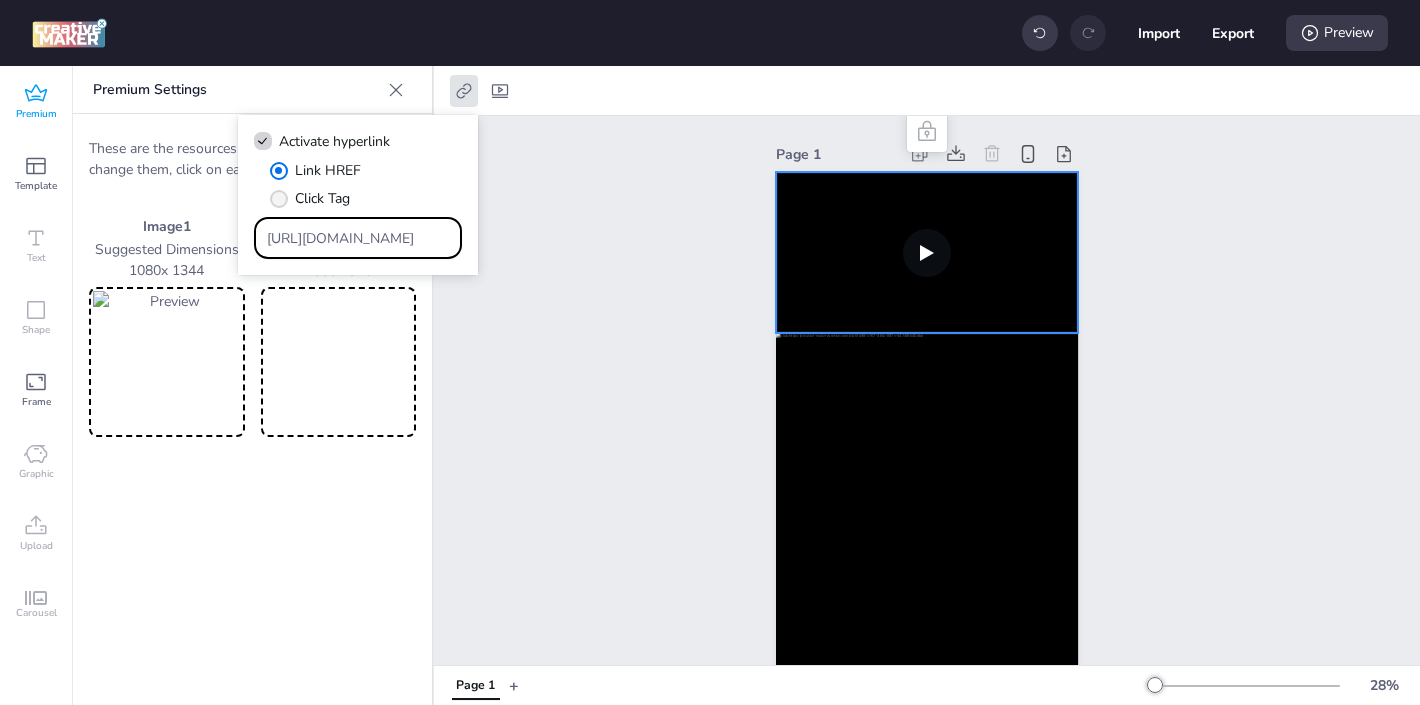 scroll, scrollTop: 0, scrollLeft: 1518, axis: horizontal 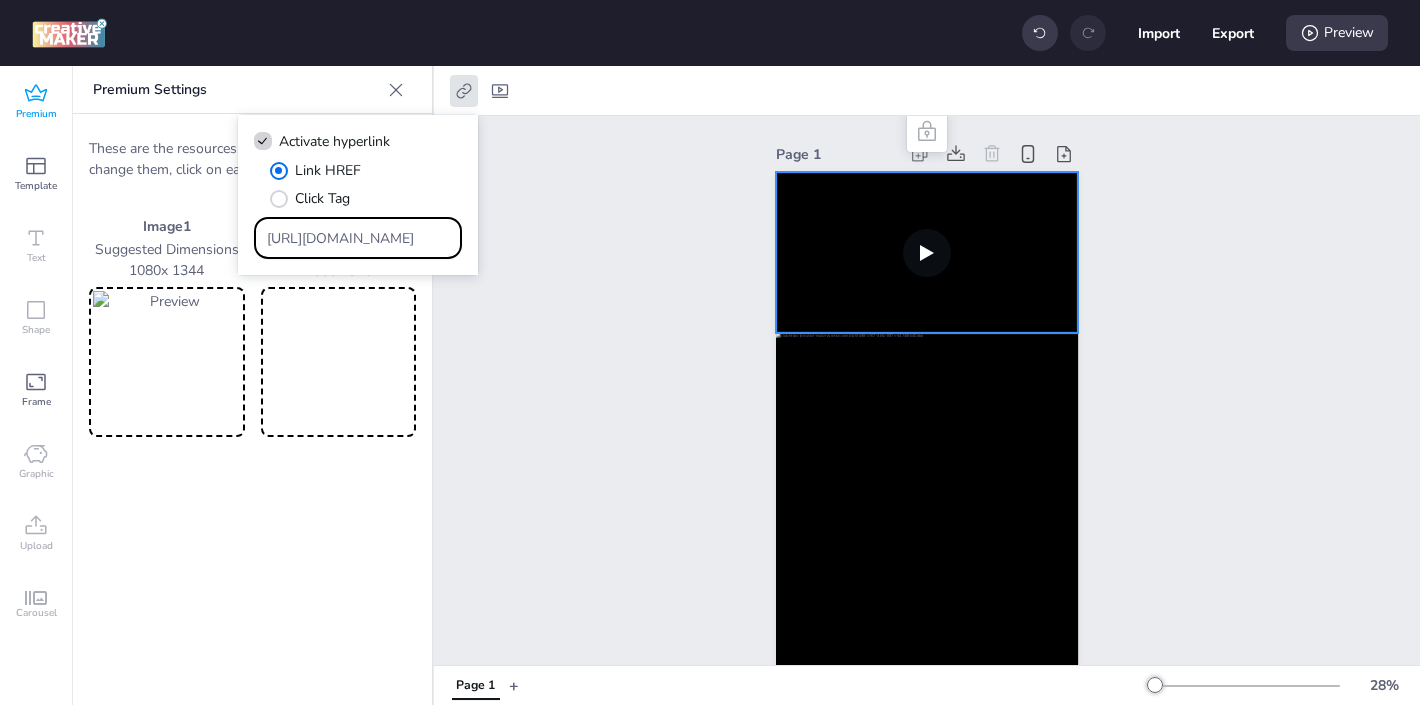 click on "Page 1" at bounding box center (927, 425) 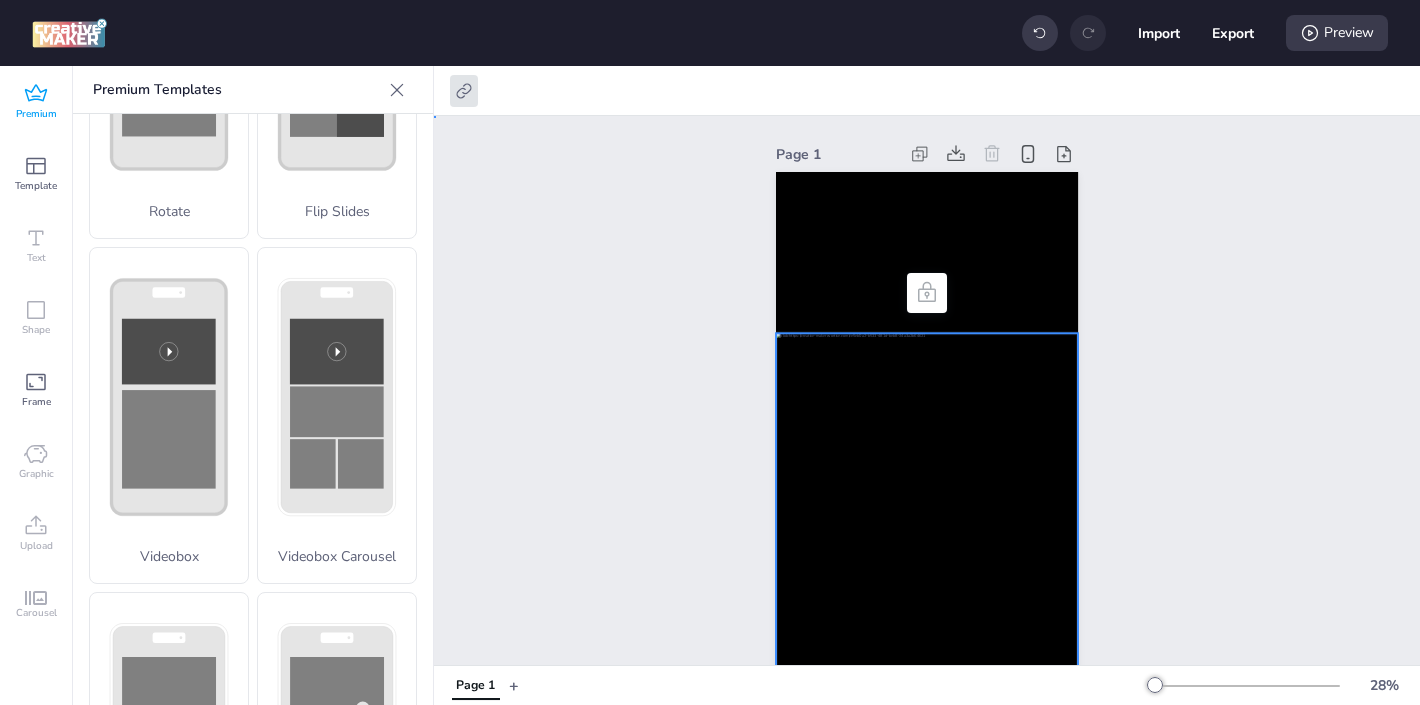 click at bounding box center [927, 521] 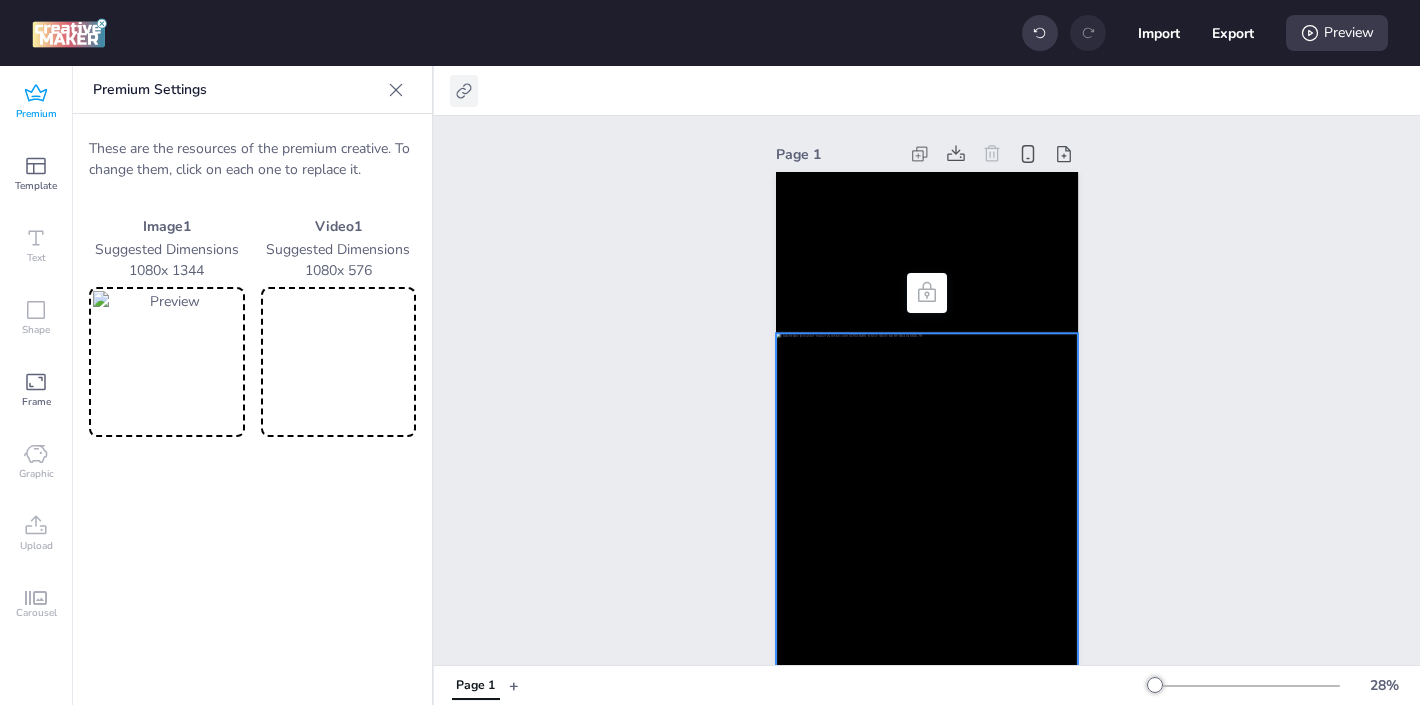 click 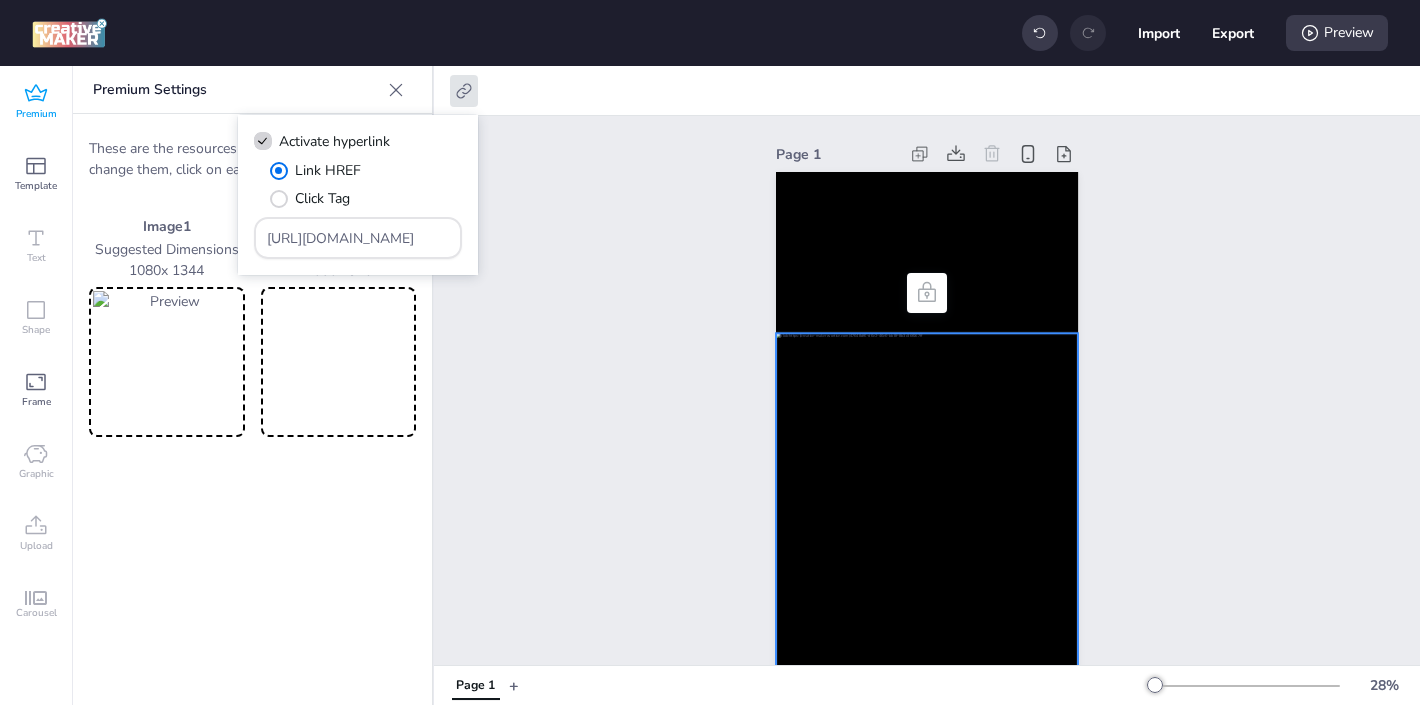 click on "Page 1" at bounding box center (927, 425) 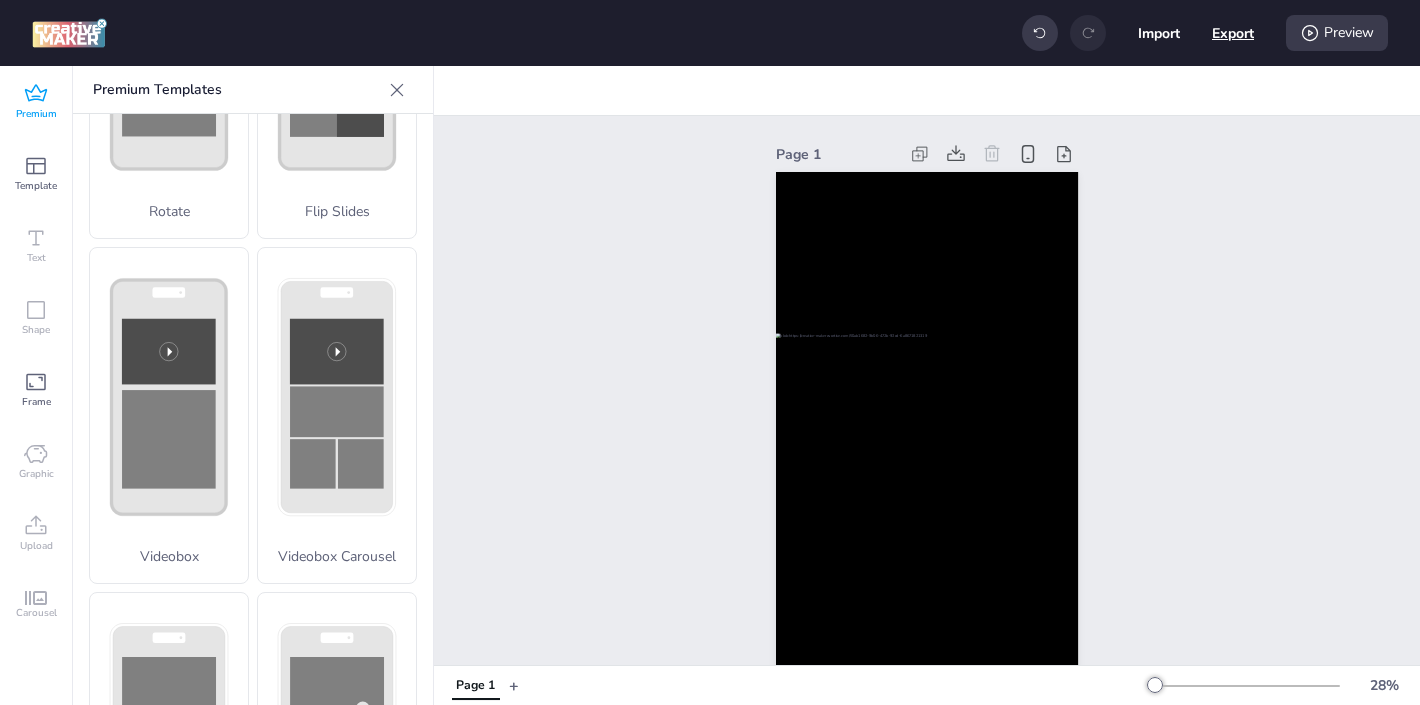 click on "Export" at bounding box center (1233, 33) 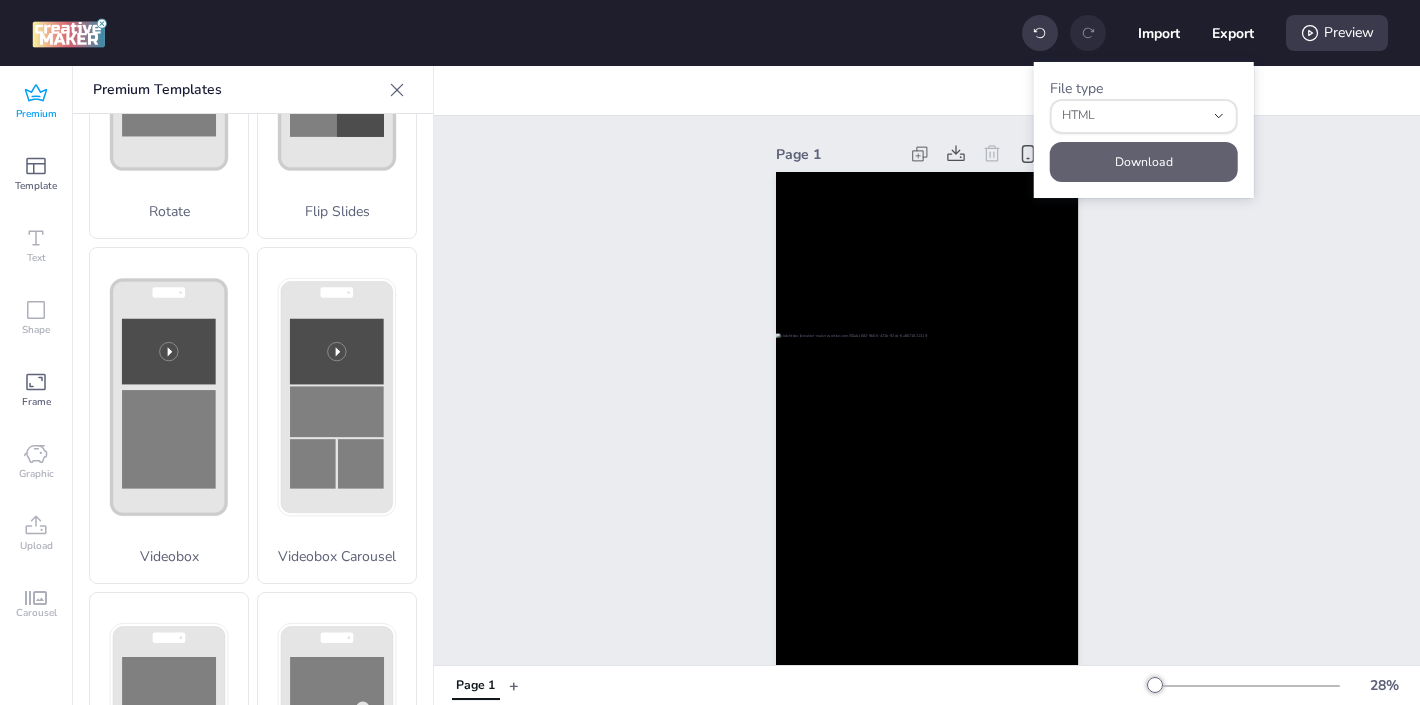 click on "Download" at bounding box center [1144, 162] 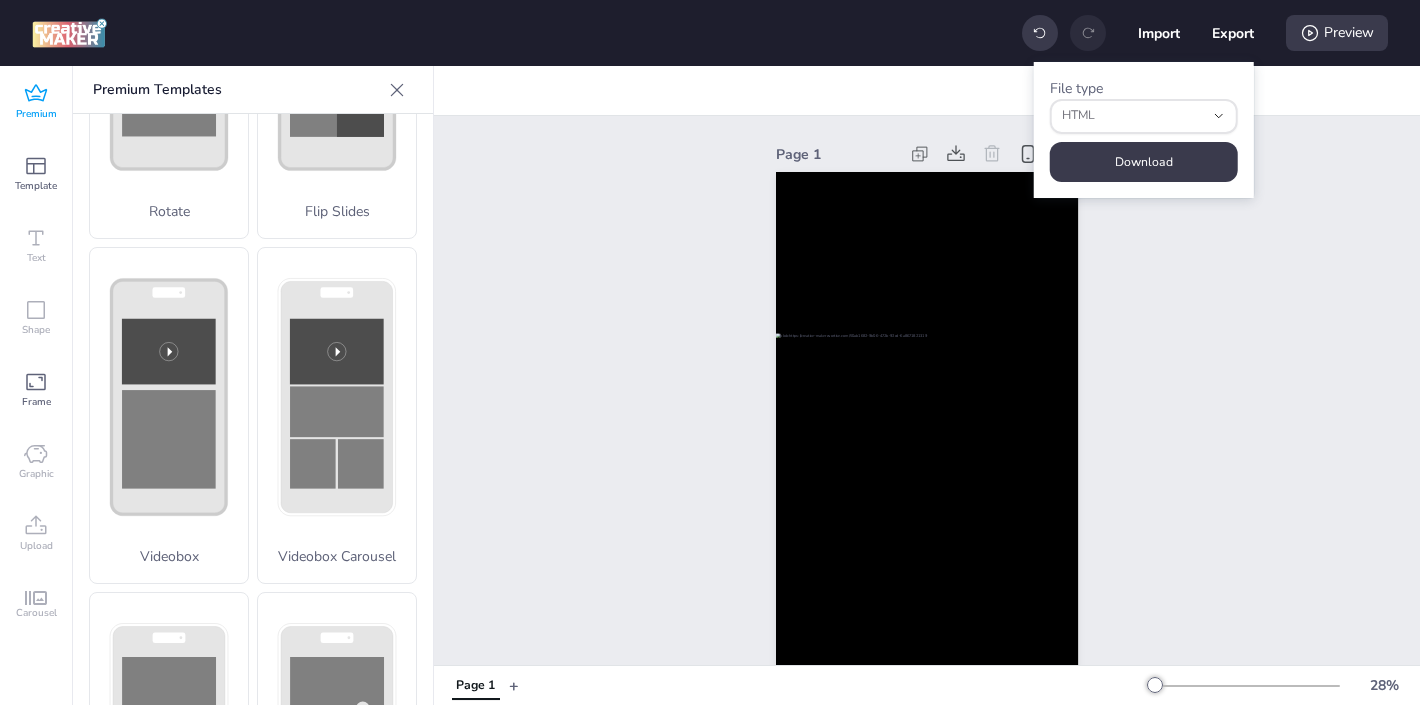 click at bounding box center [69, 33] 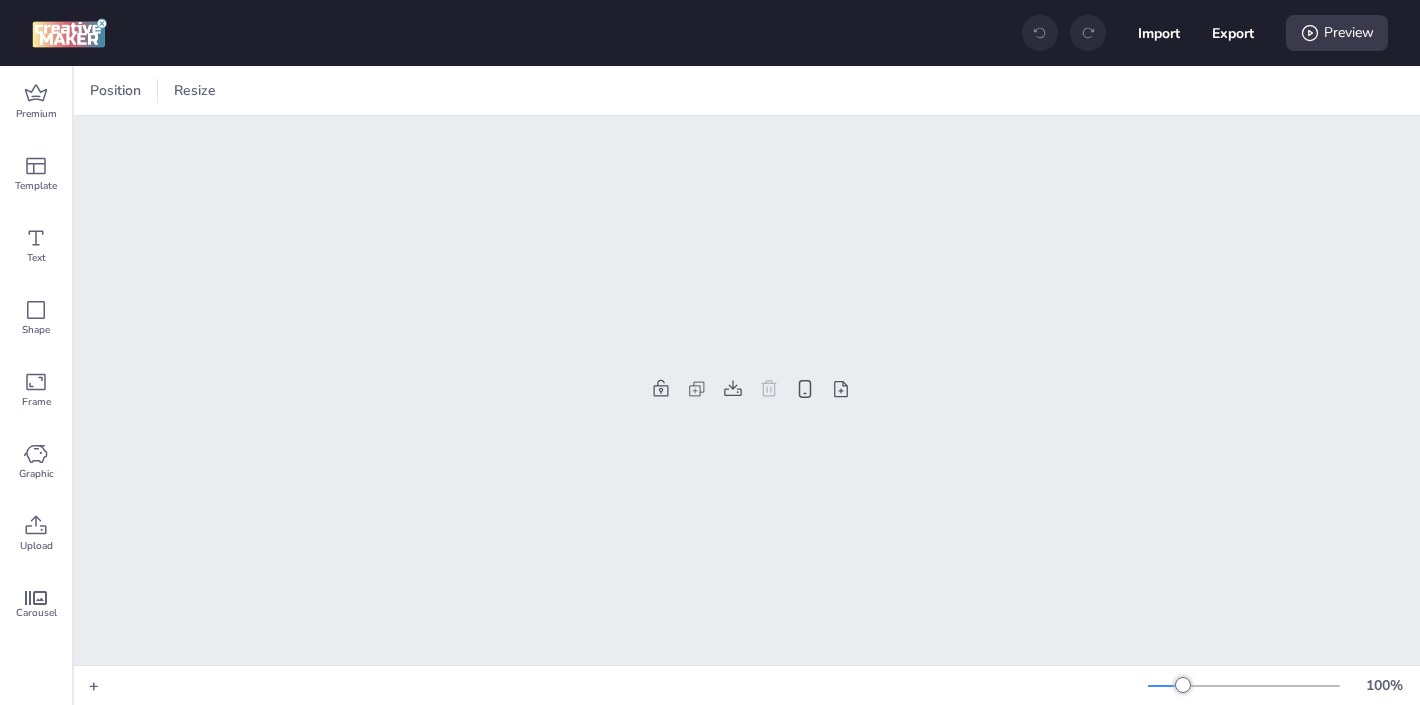 scroll, scrollTop: 0, scrollLeft: 0, axis: both 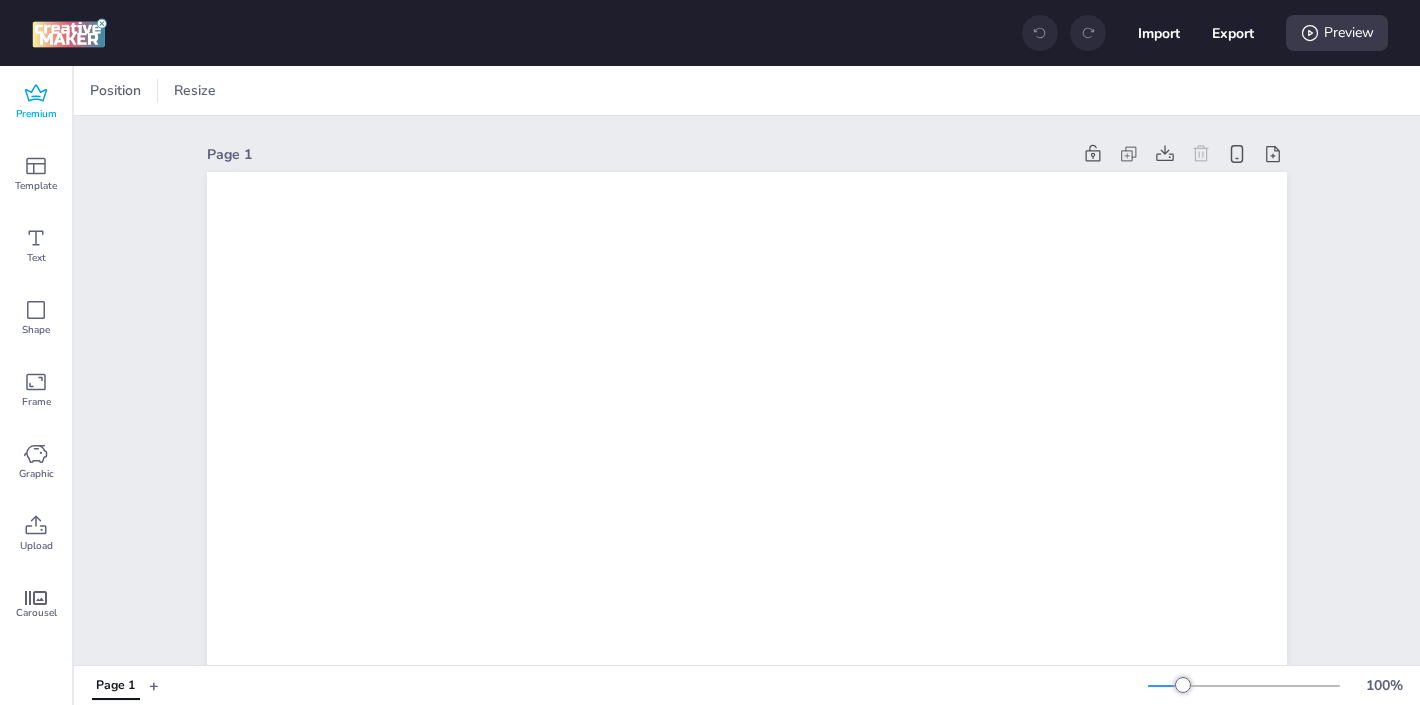click on "Premium" at bounding box center [36, 114] 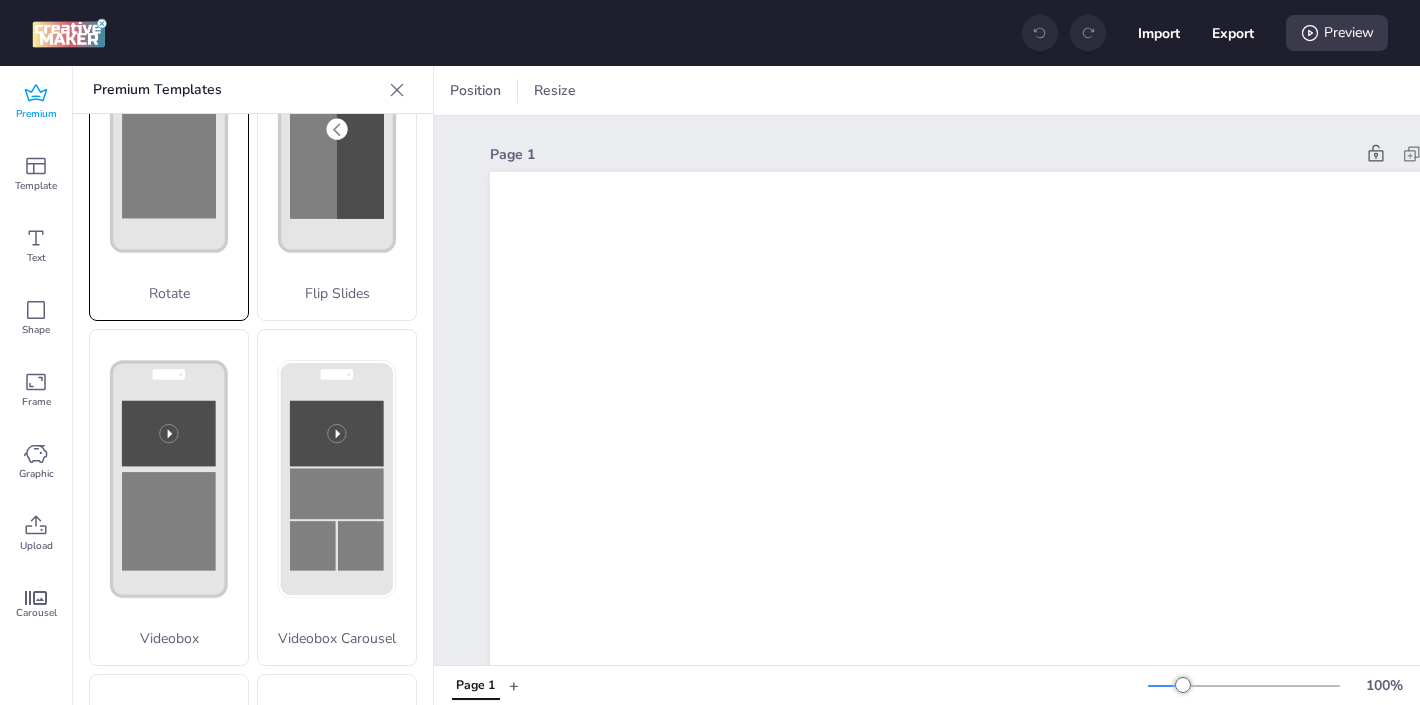 scroll, scrollTop: 539, scrollLeft: 0, axis: vertical 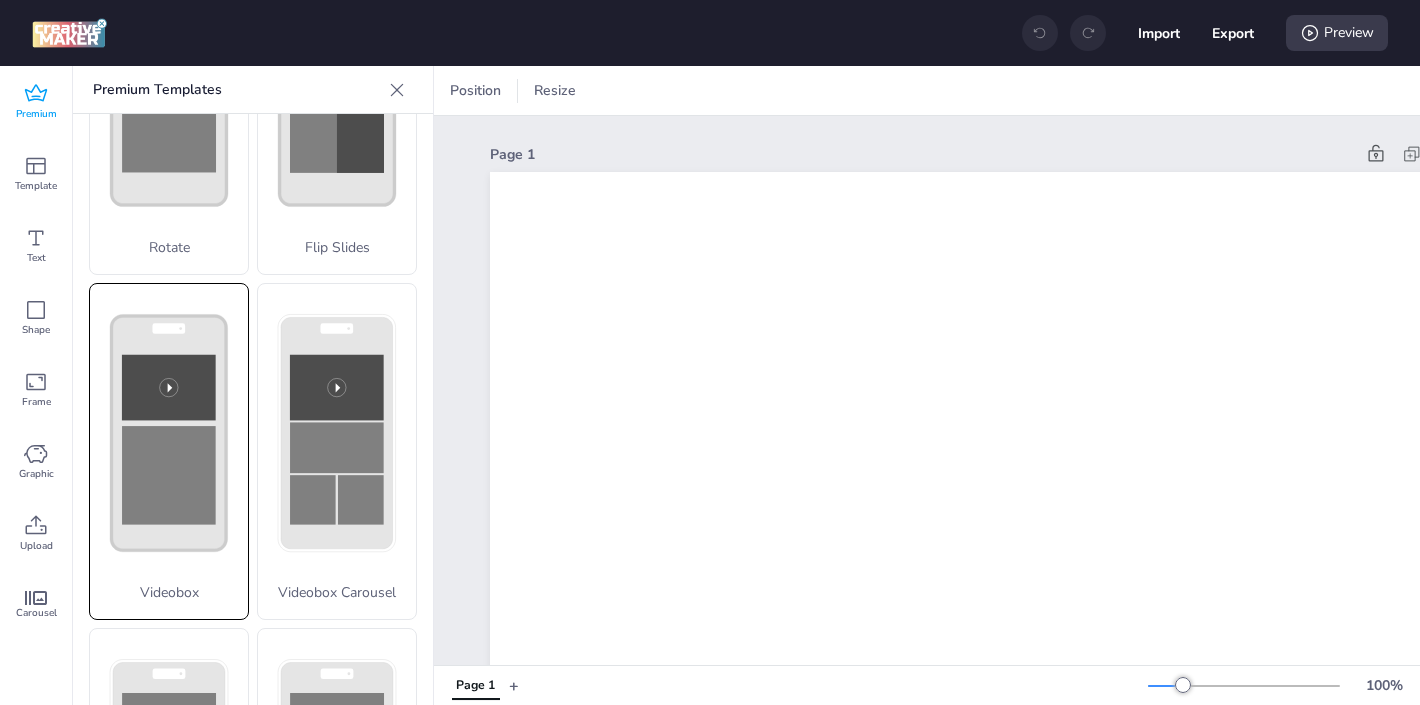 click 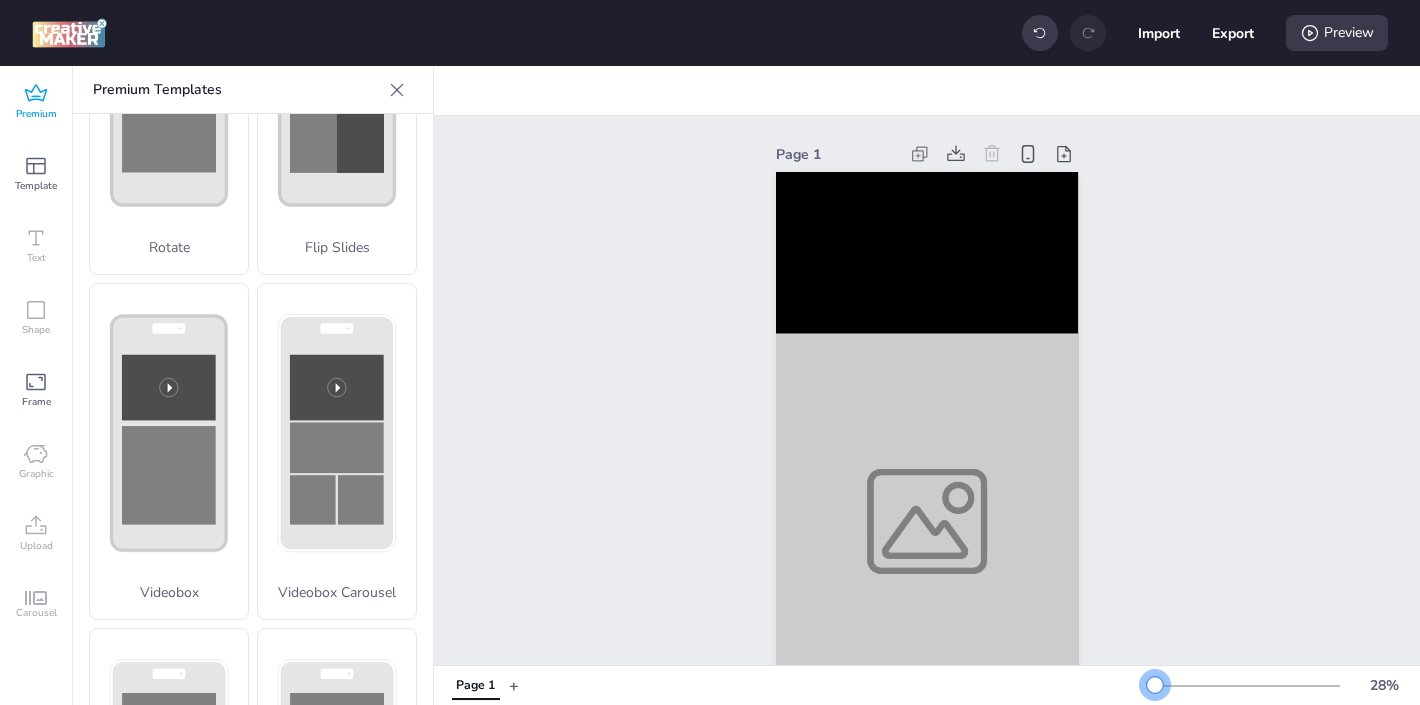 drag, startPoint x: 1188, startPoint y: 683, endPoint x: 1155, endPoint y: 684, distance: 33.01515 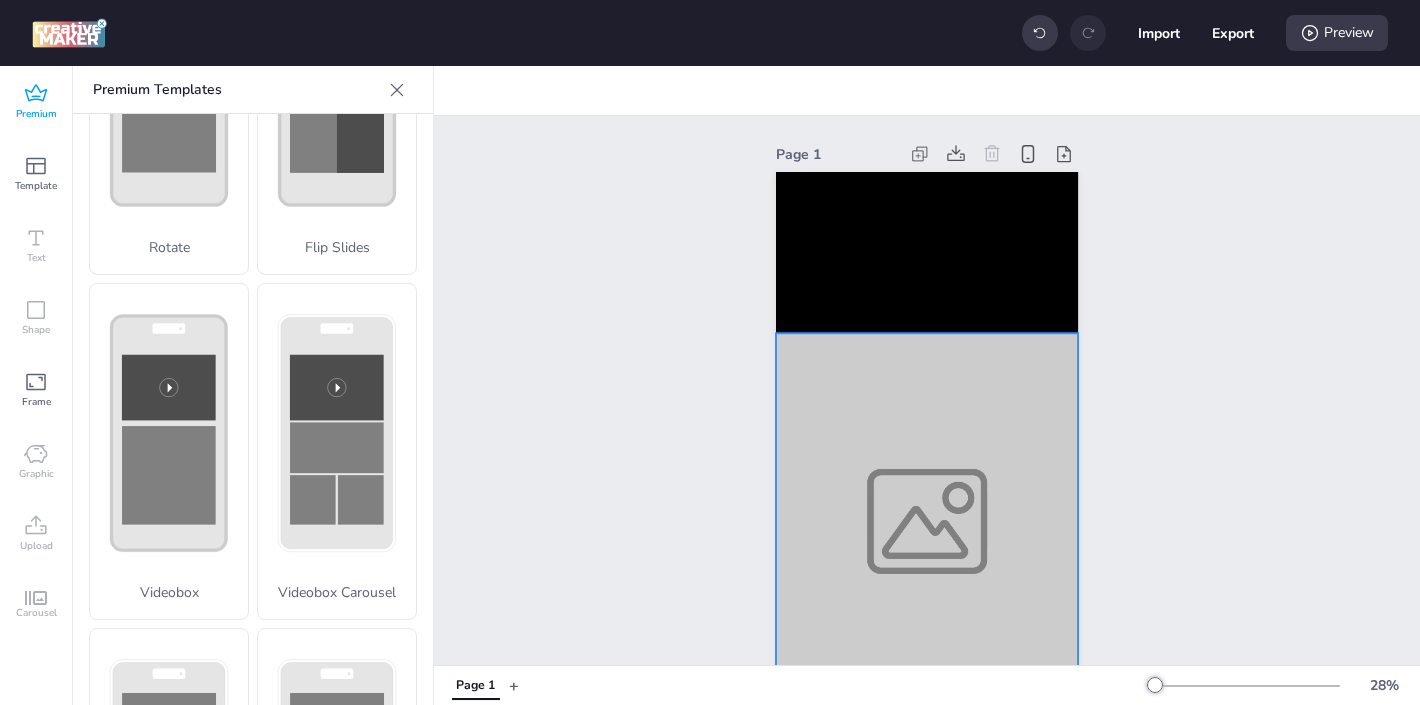 click at bounding box center (927, 521) 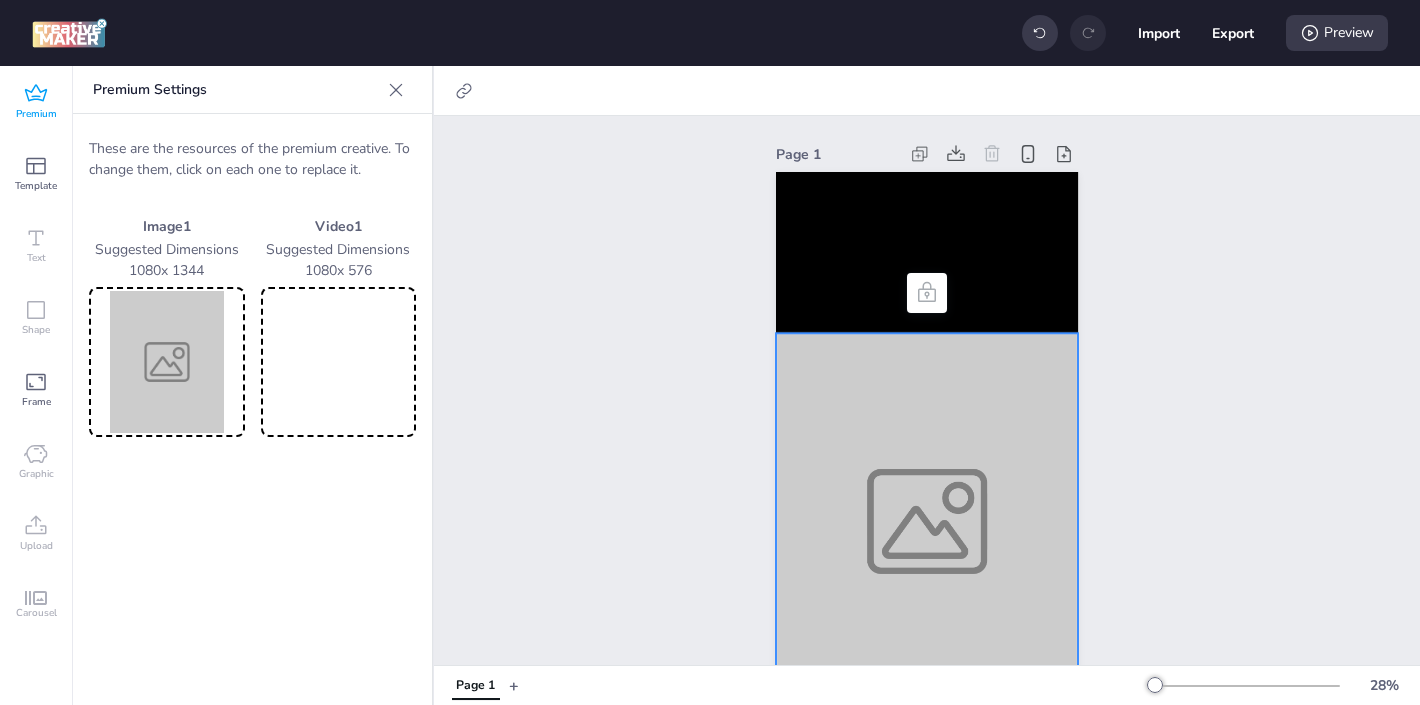 click at bounding box center [167, 362] 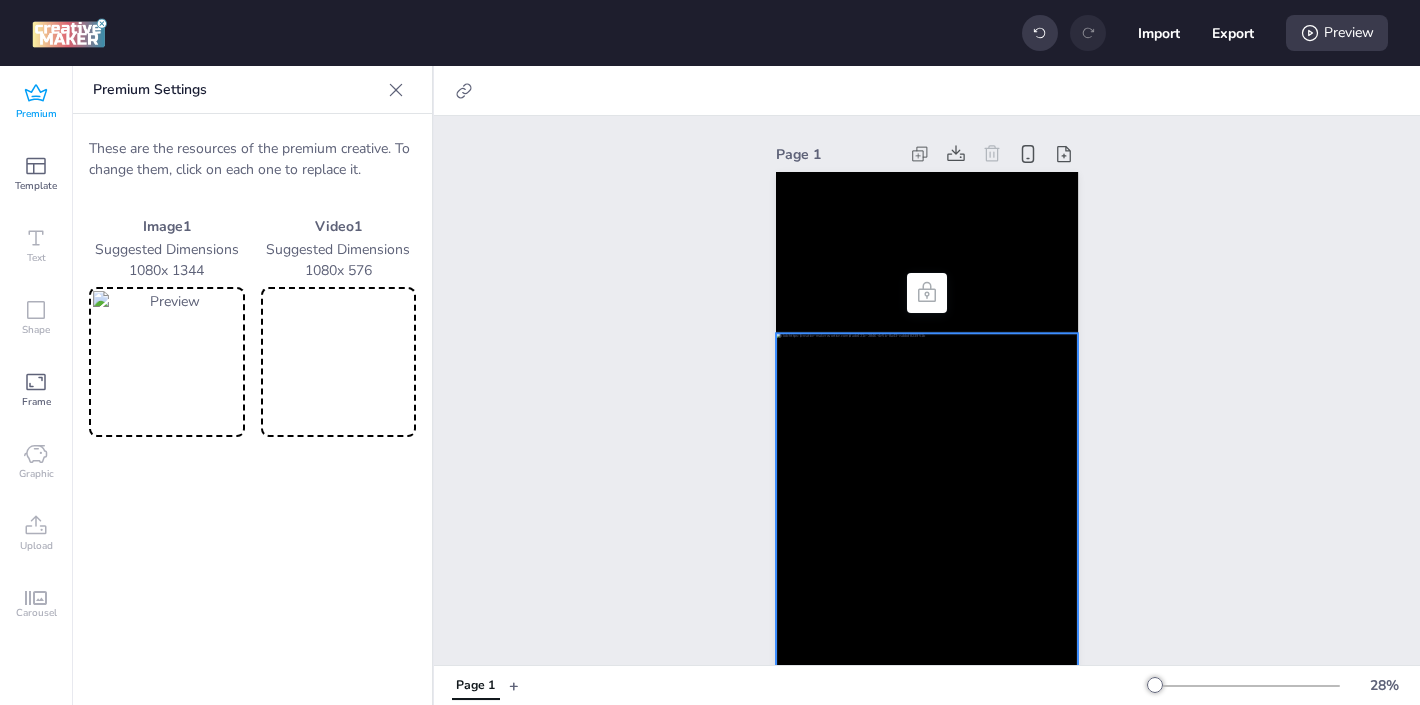 click at bounding box center [339, 362] 